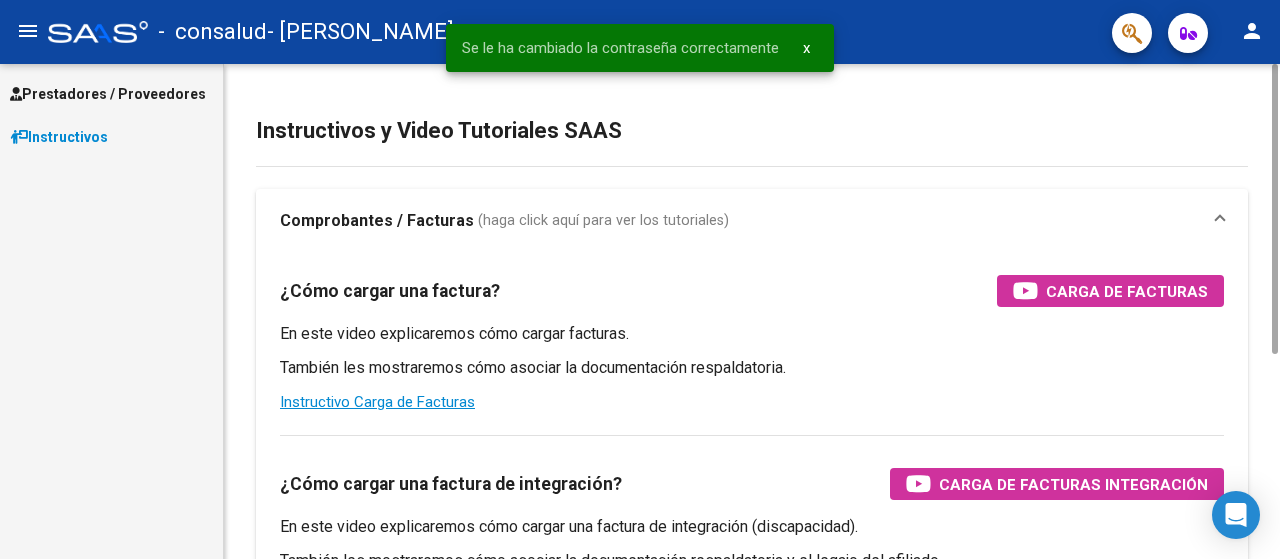 scroll, scrollTop: 0, scrollLeft: 0, axis: both 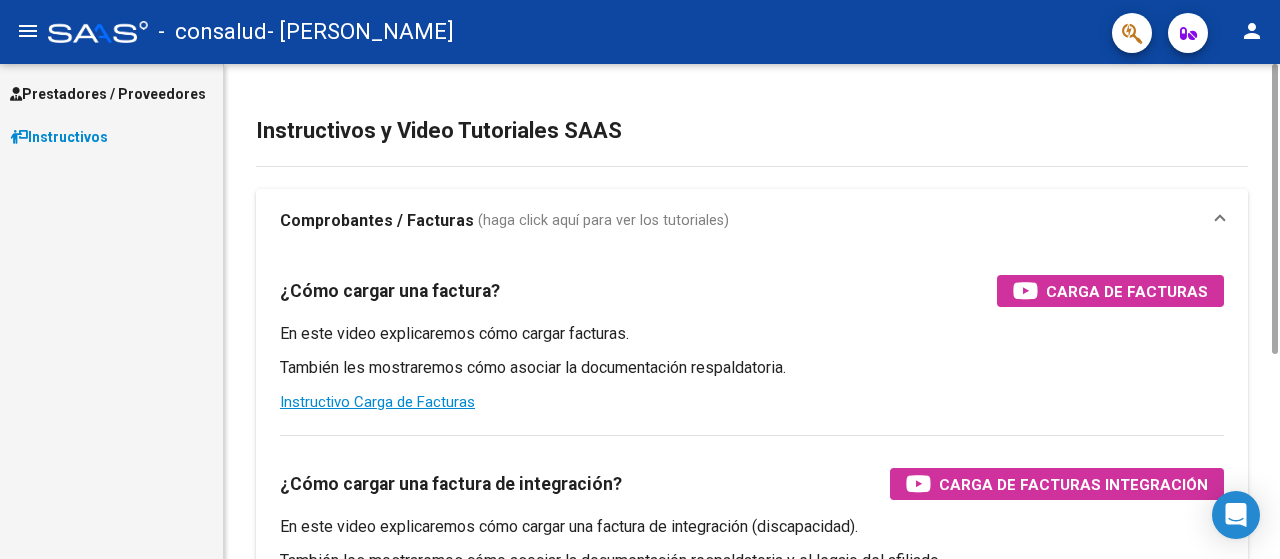 drag, startPoint x: 1272, startPoint y: 103, endPoint x: 1274, endPoint y: -62, distance: 165.01212 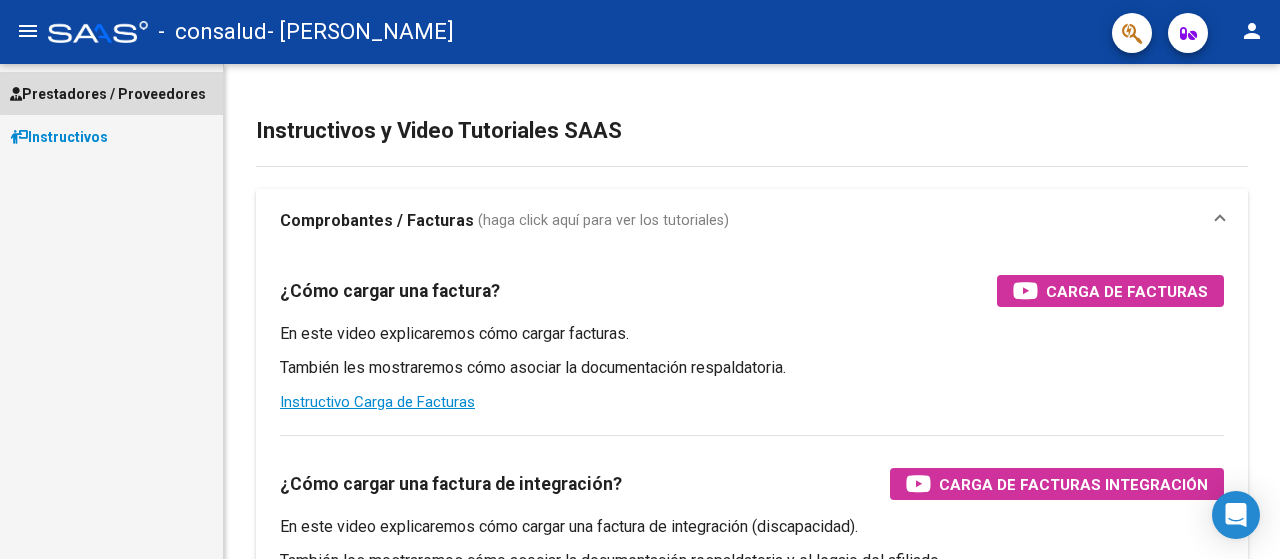 click on "Prestadores / Proveedores" at bounding box center (108, 94) 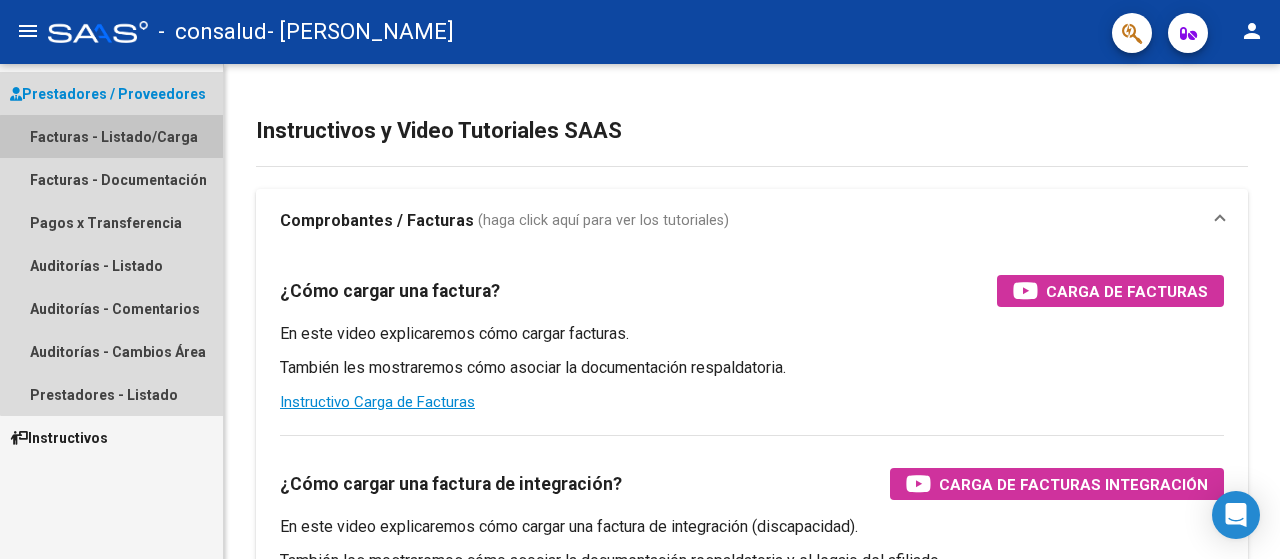click on "Facturas - Listado/Carga" at bounding box center [111, 136] 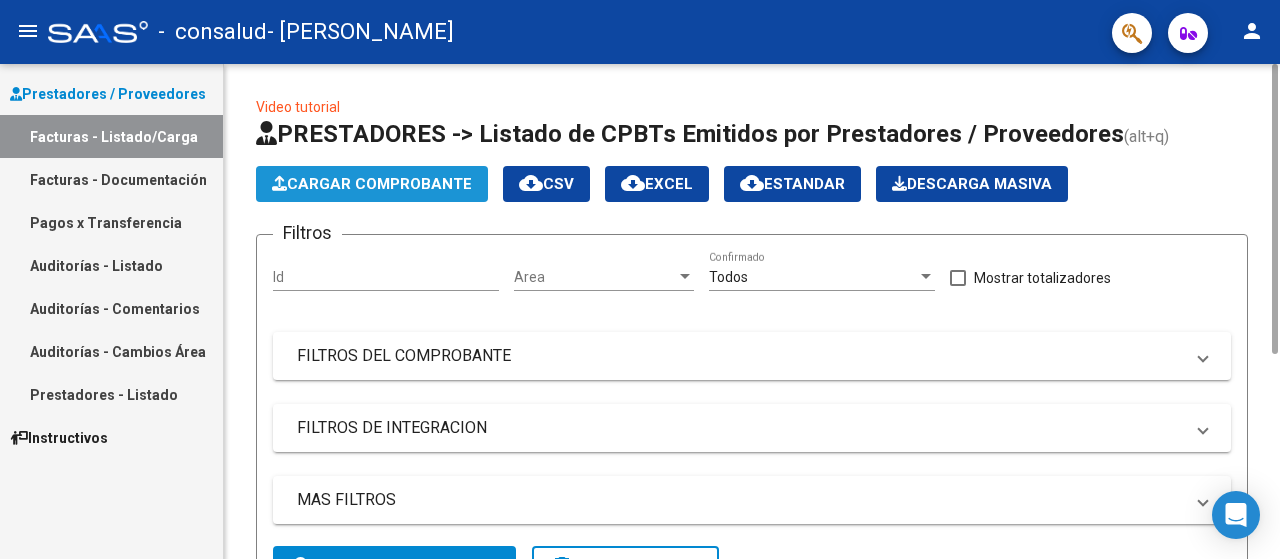 click on "Cargar Comprobante" 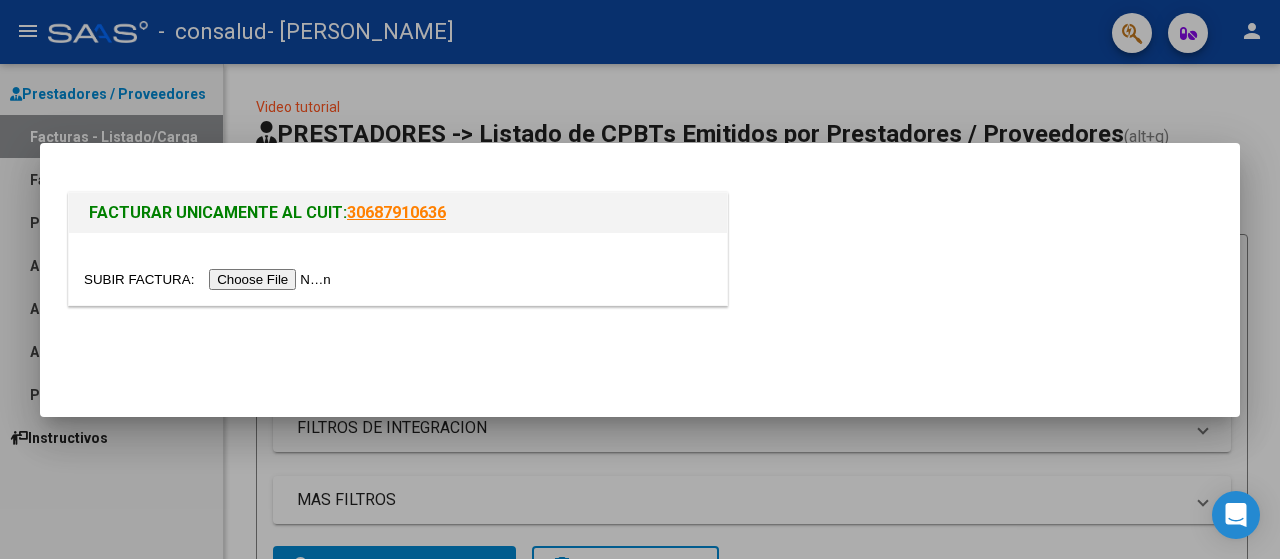 click at bounding box center (210, 279) 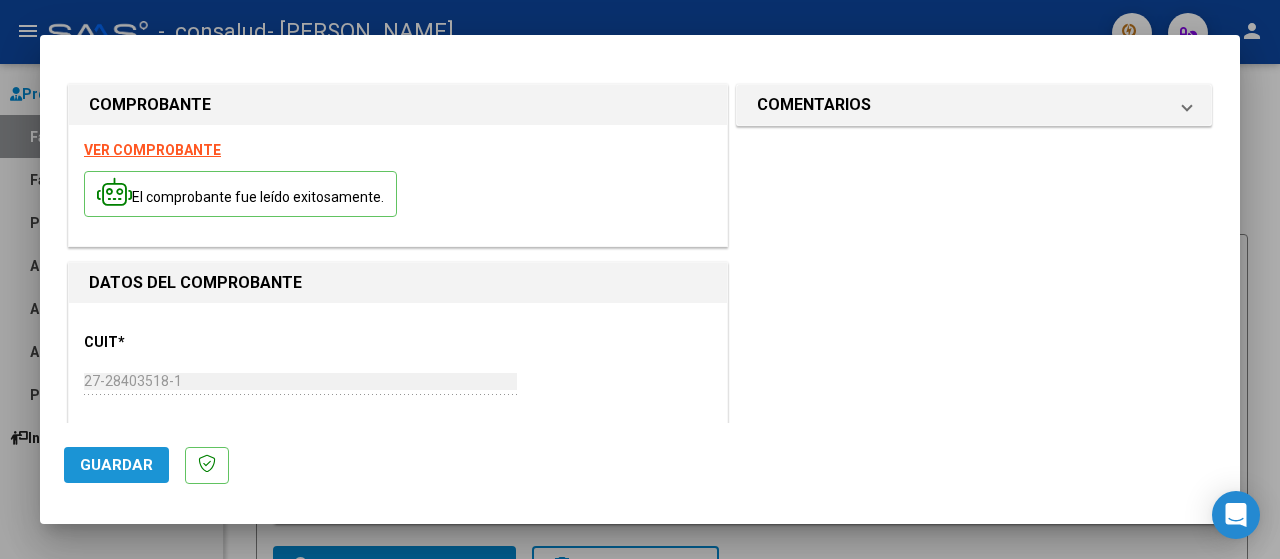 click on "Guardar" 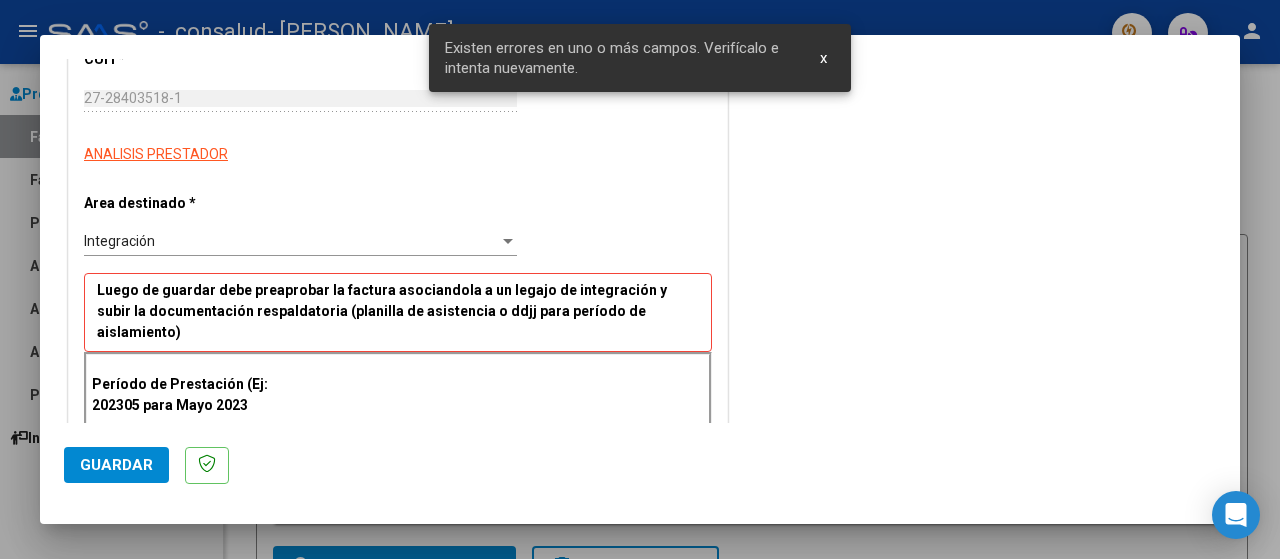 scroll, scrollTop: 442, scrollLeft: 0, axis: vertical 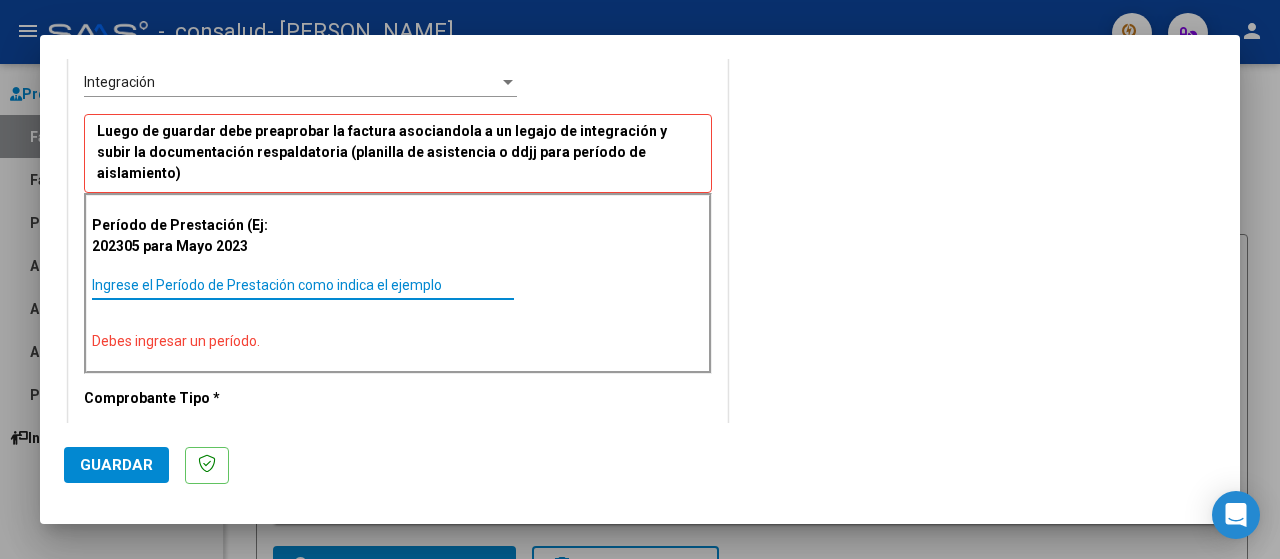 click on "Ingrese el Período de Prestación como indica el ejemplo" at bounding box center (303, 285) 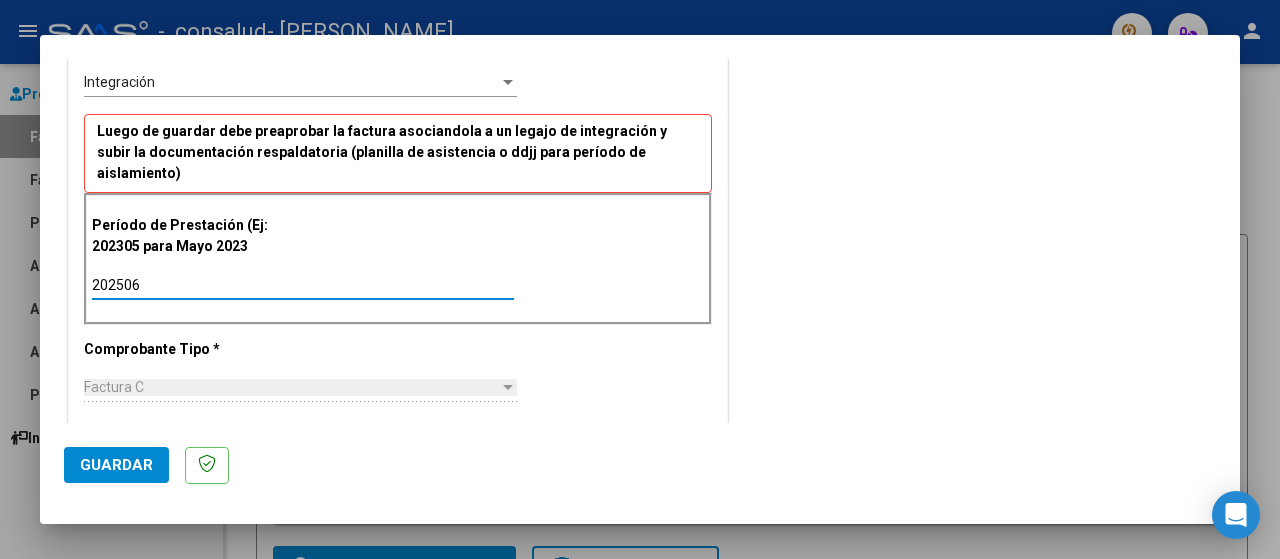 type on "202506" 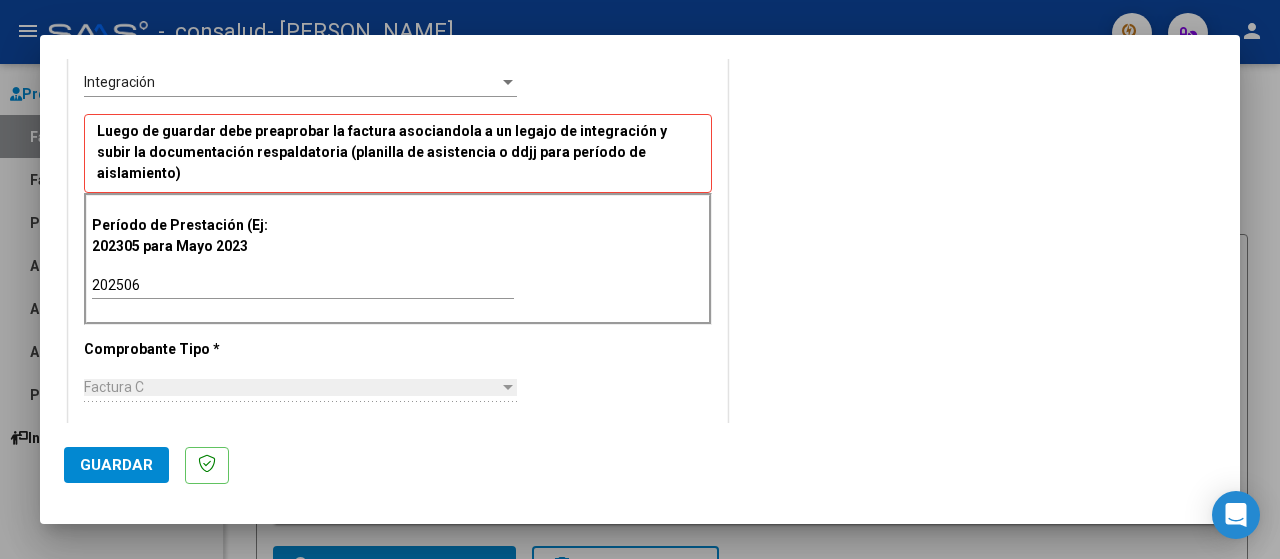 scroll, scrollTop: 1189, scrollLeft: 0, axis: vertical 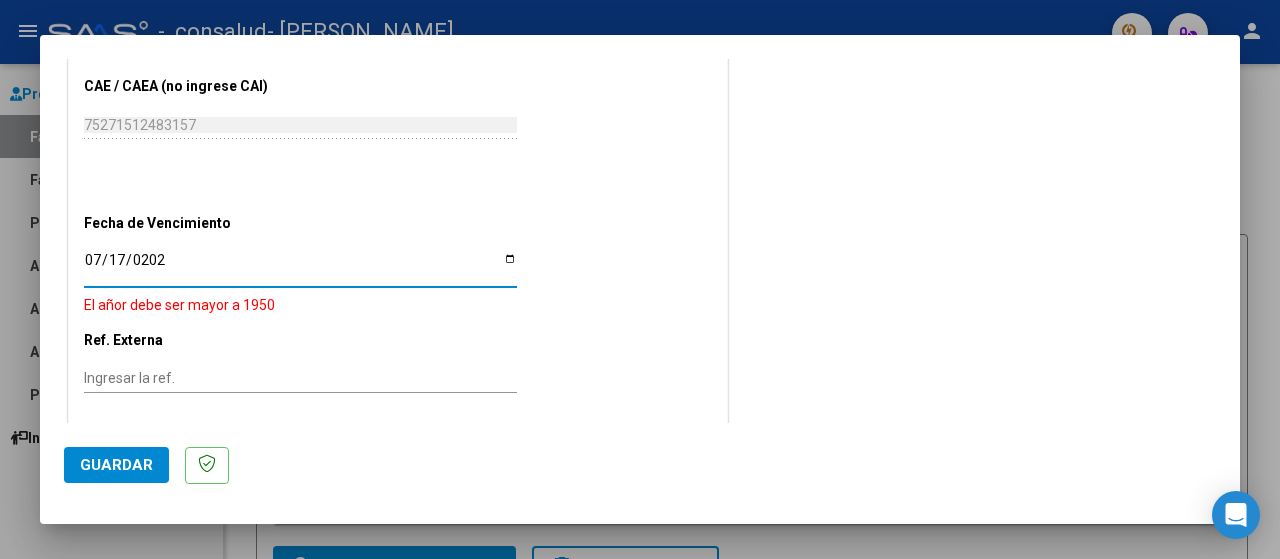 type on "[DATE]" 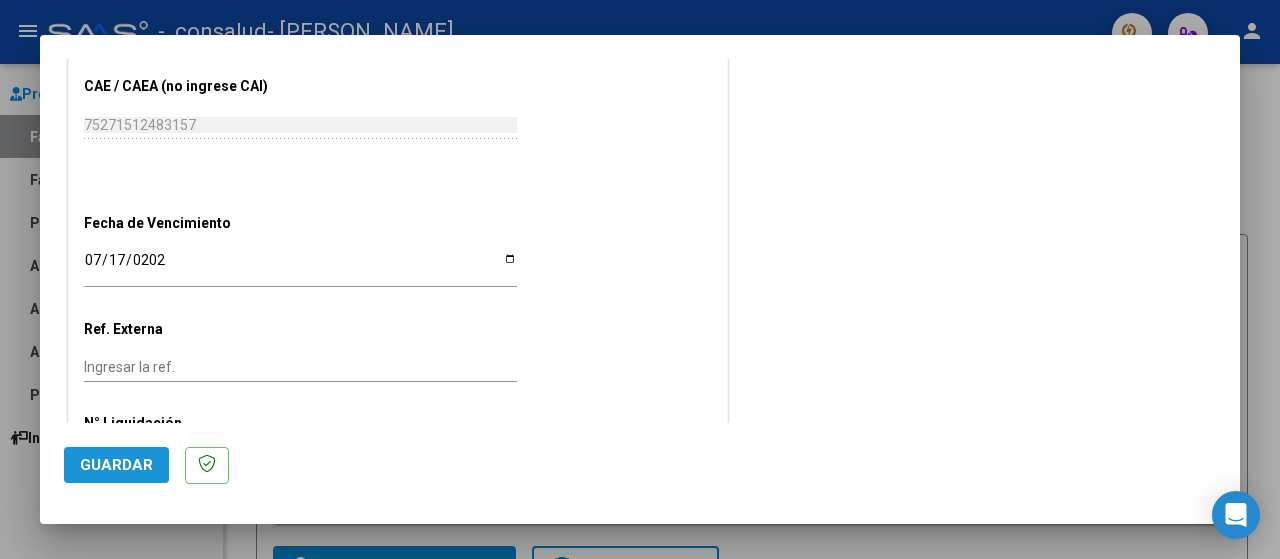 click on "Guardar" 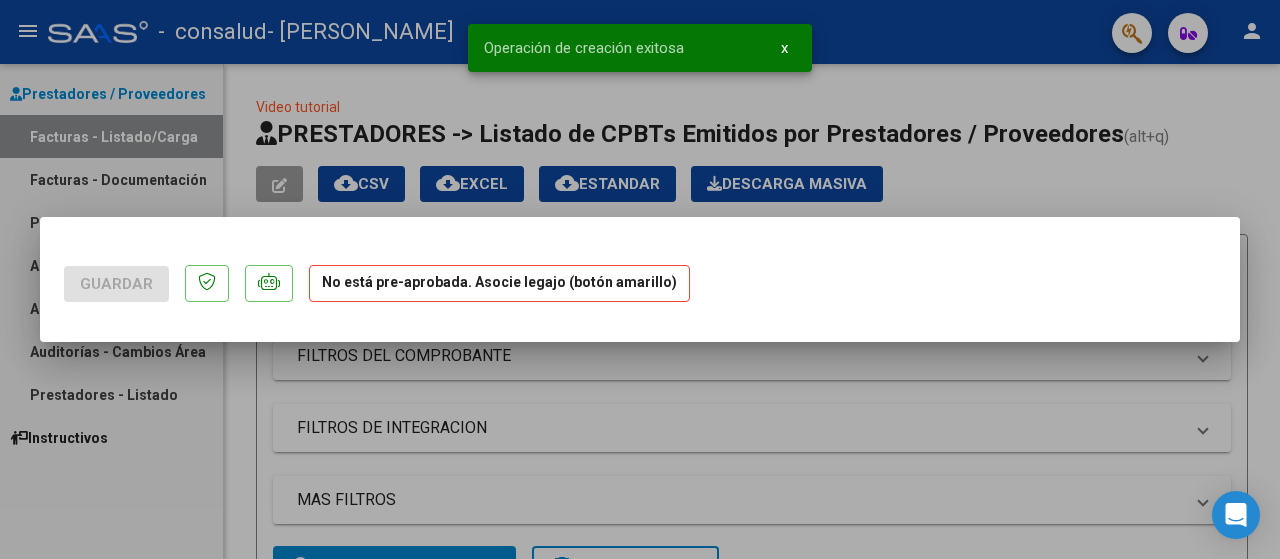 scroll, scrollTop: 0, scrollLeft: 0, axis: both 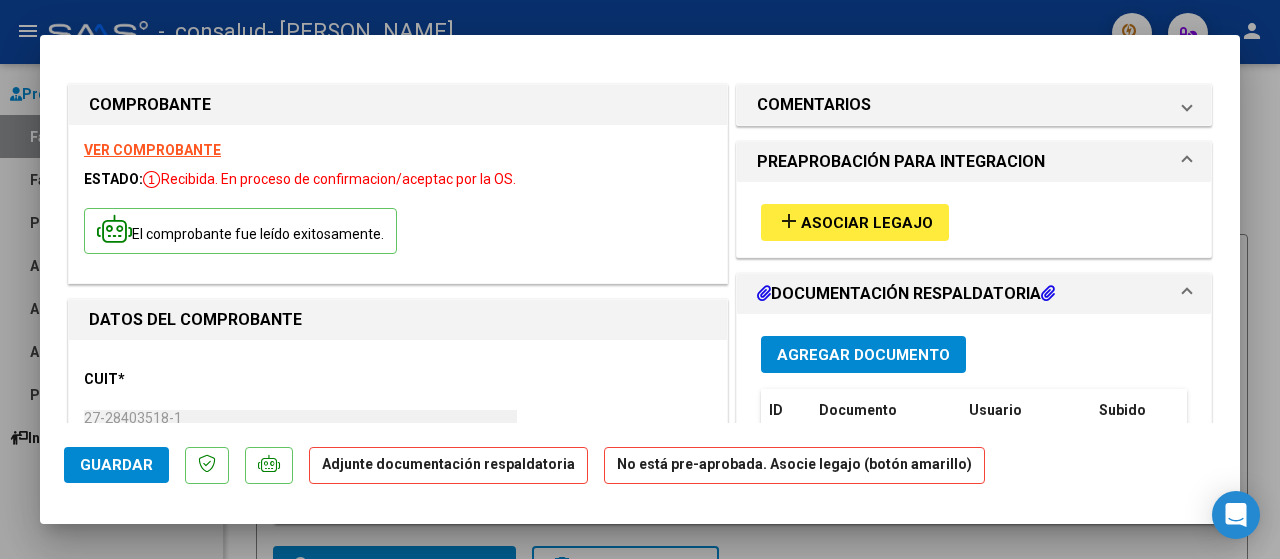 click on "VER COMPROBANTE" at bounding box center [152, 150] 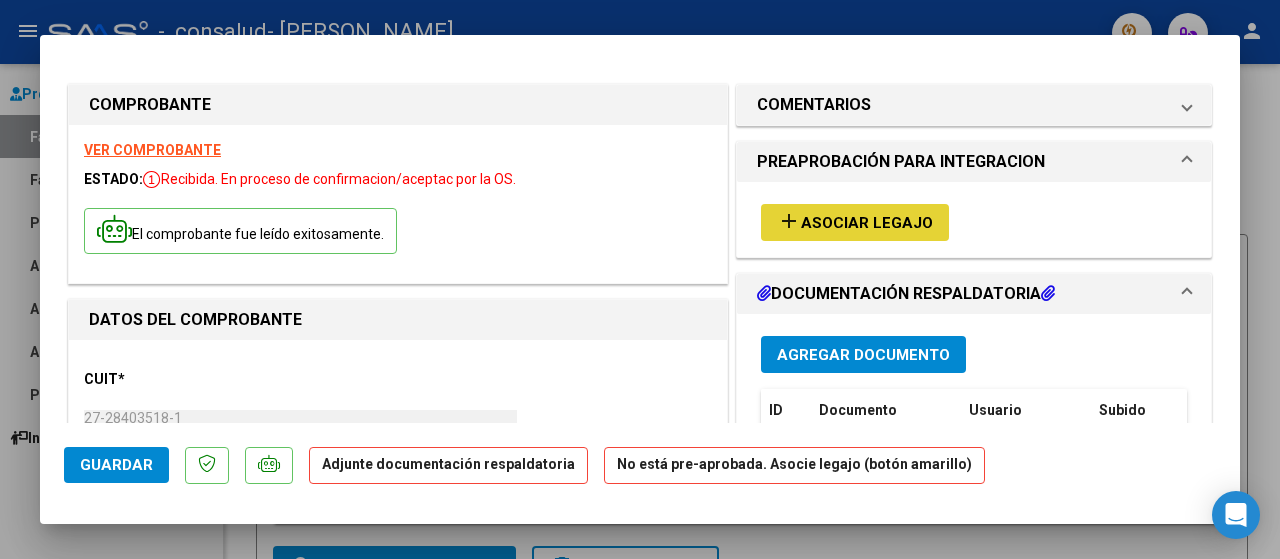click on "Asociar Legajo" at bounding box center (867, 223) 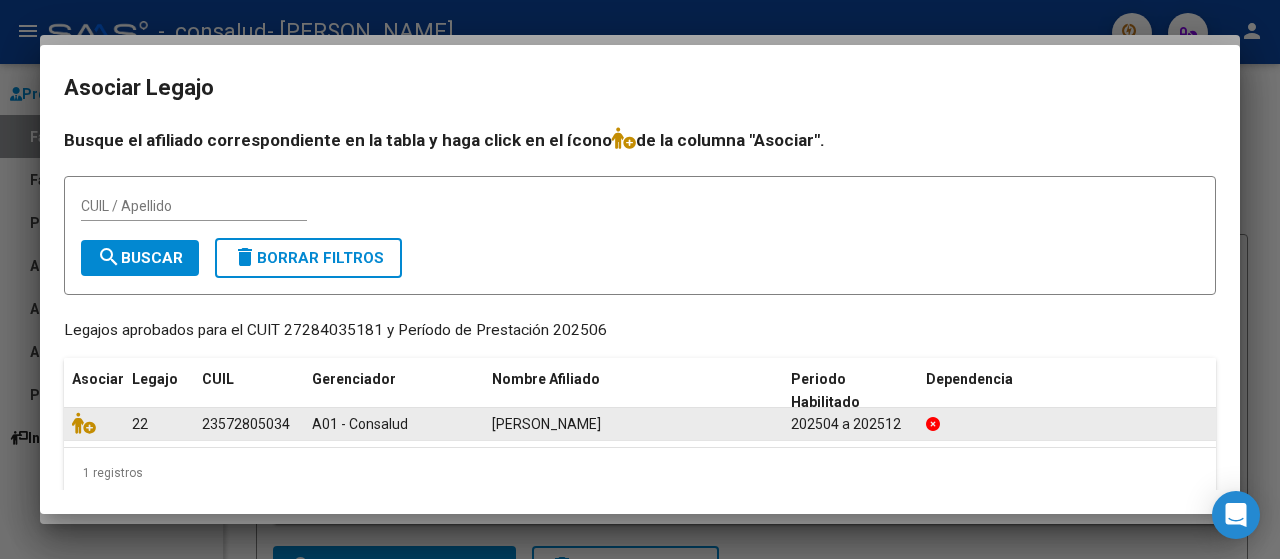 click on "23572805034" 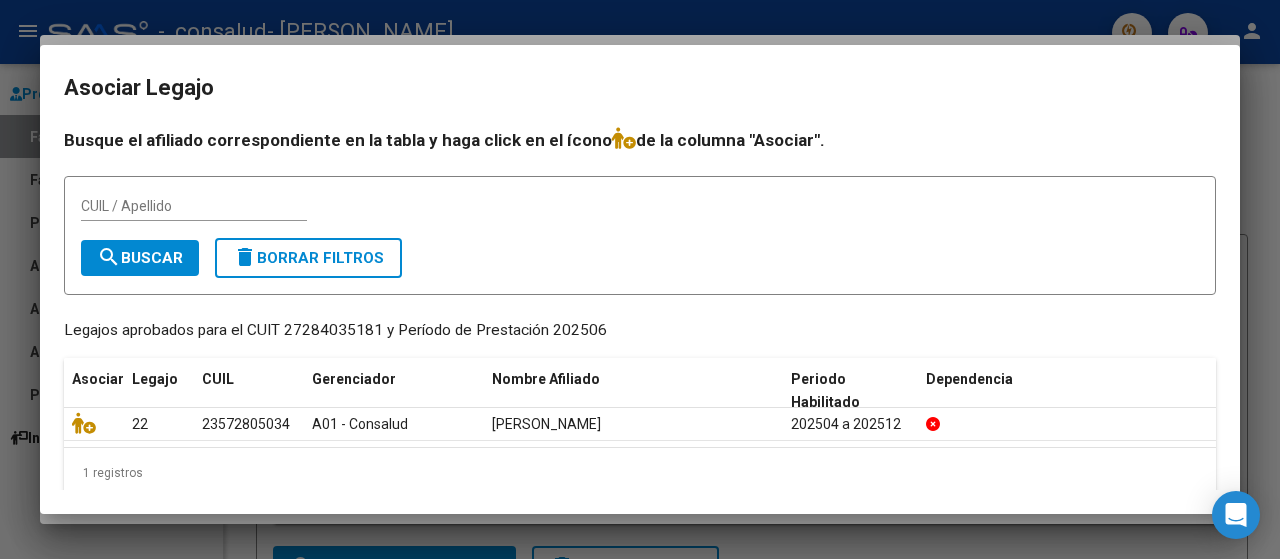 scroll, scrollTop: 20, scrollLeft: 0, axis: vertical 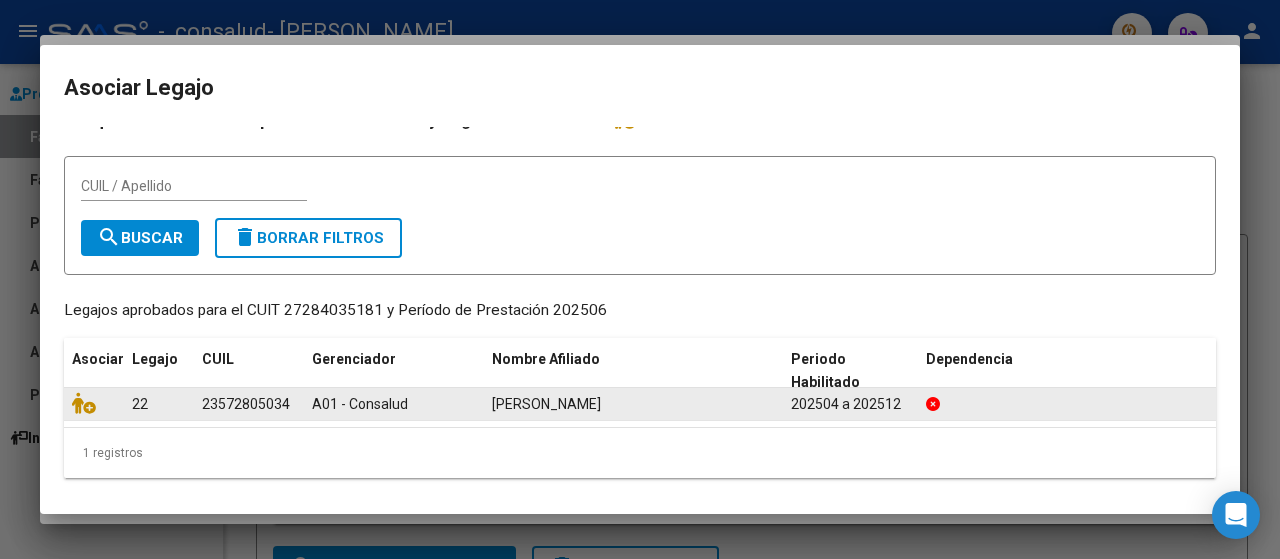 click on "22" 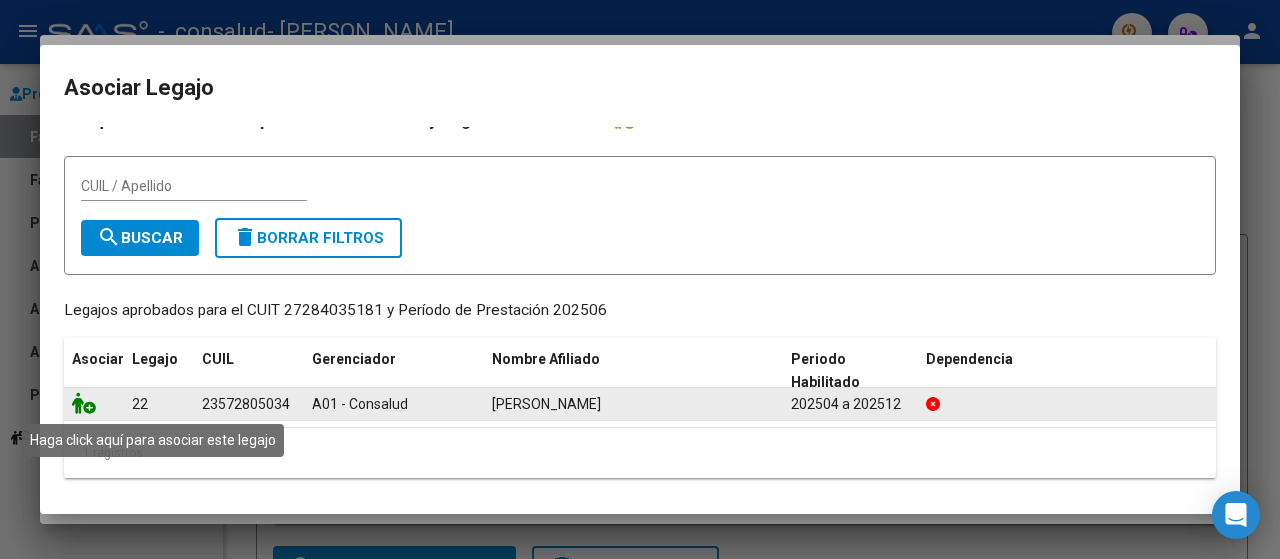 drag, startPoint x: 138, startPoint y: 403, endPoint x: 87, endPoint y: 402, distance: 51.009804 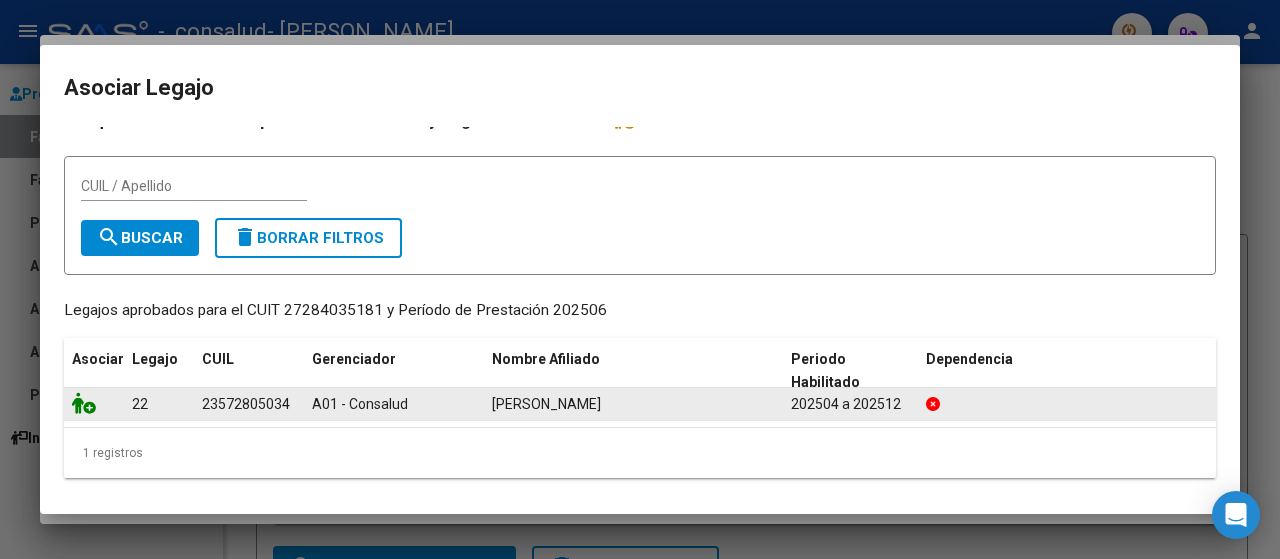 click 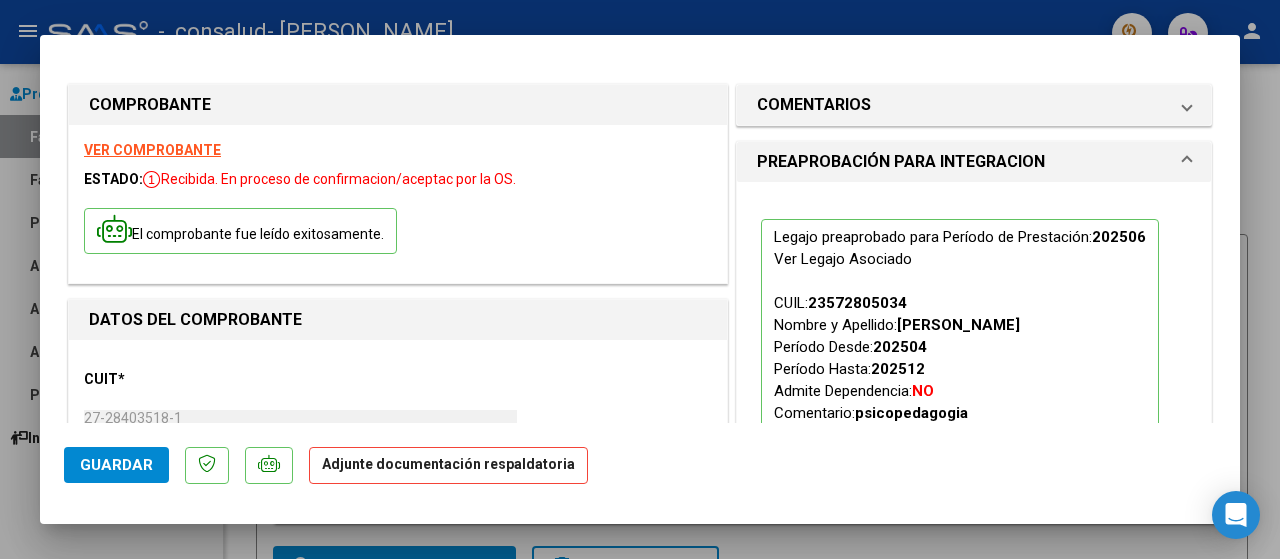 click on "Adjunte documentación respaldatoria" 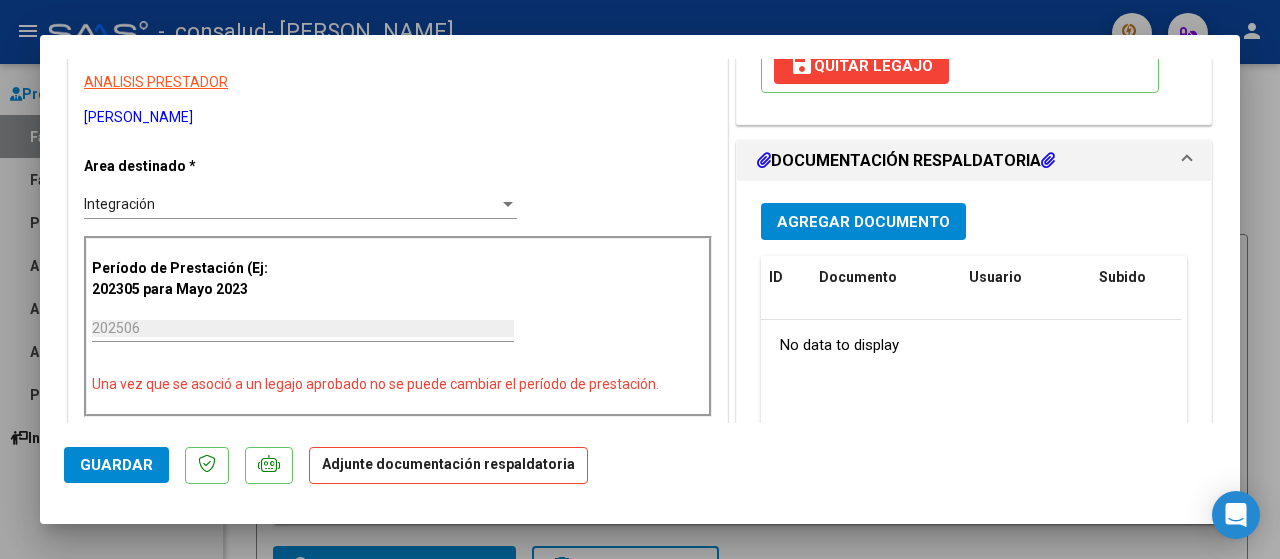 scroll, scrollTop: 402, scrollLeft: 0, axis: vertical 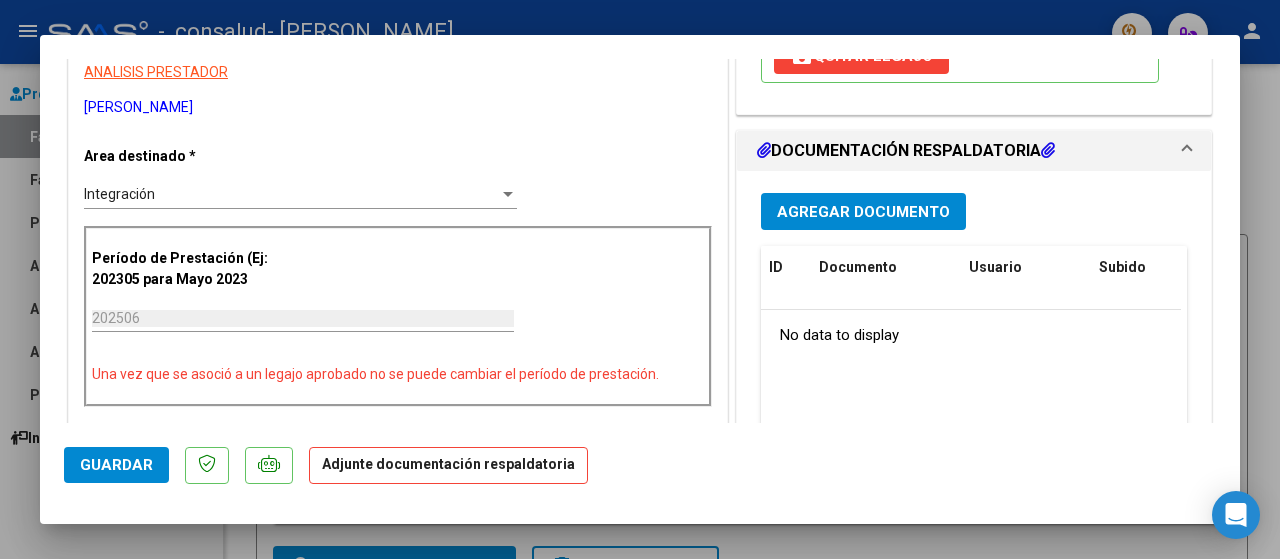 click at bounding box center (1048, 150) 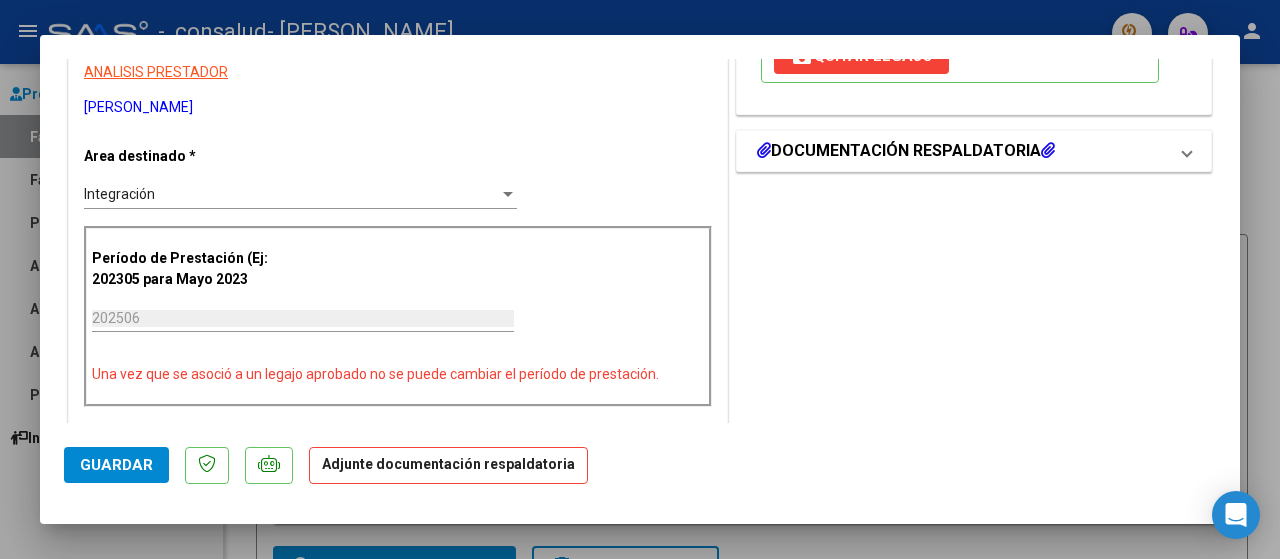 click at bounding box center [1048, 150] 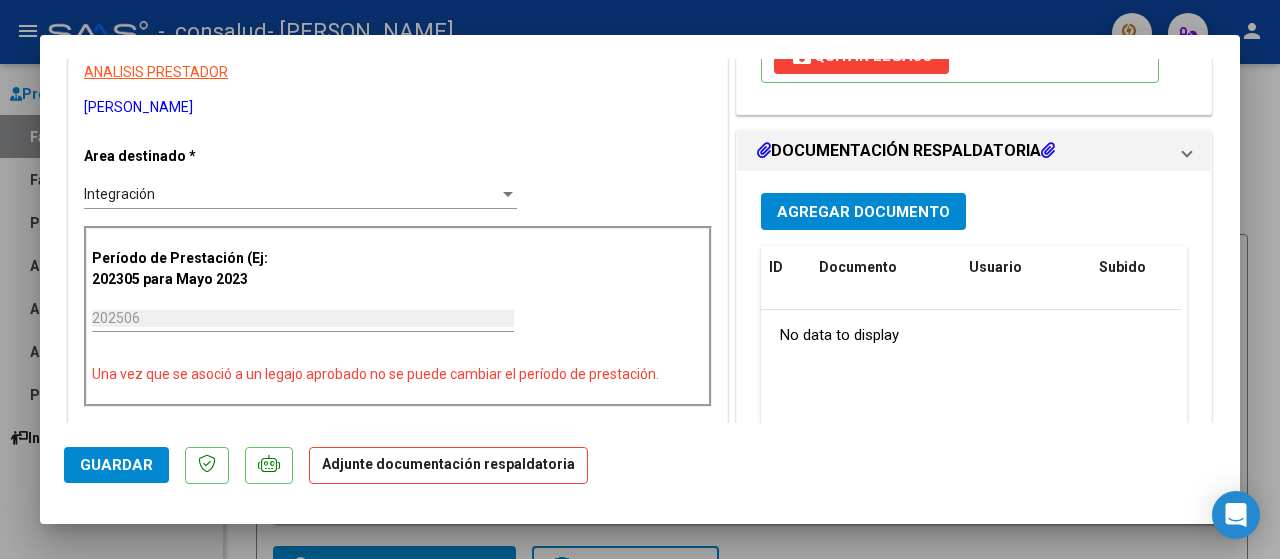 click at bounding box center [1048, 150] 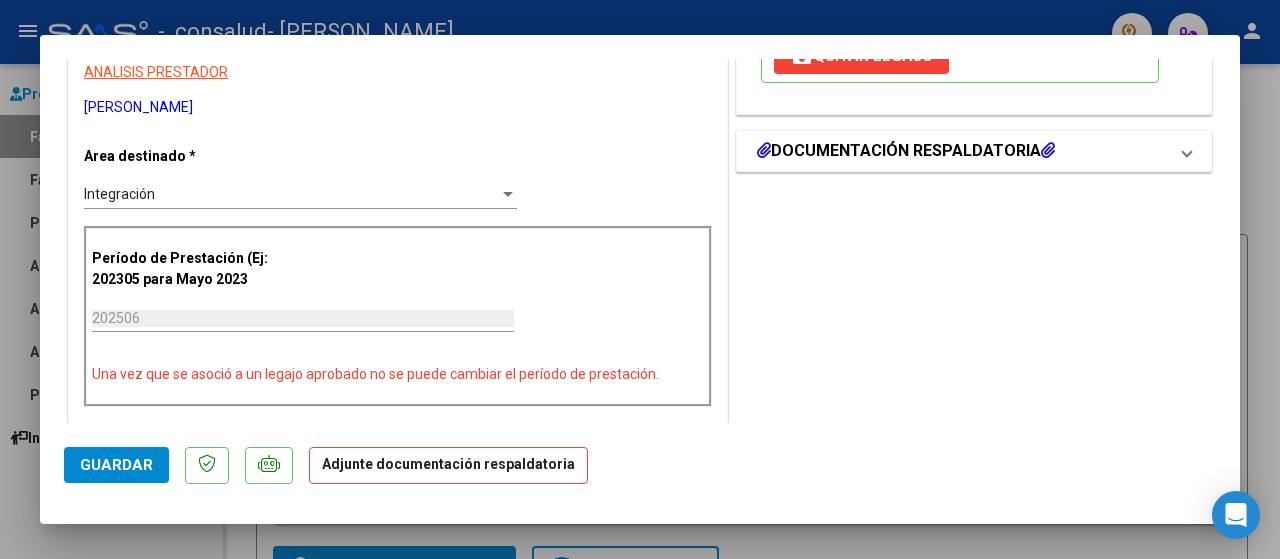 click on "DOCUMENTACIÓN RESPALDATORIA" at bounding box center [906, 151] 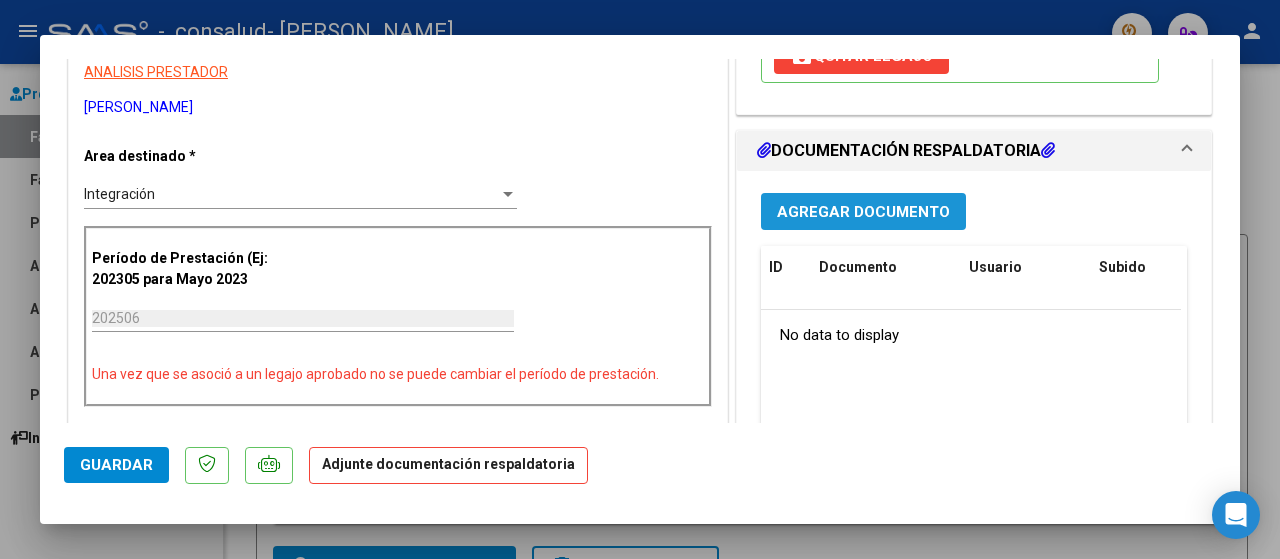 click on "Agregar Documento" at bounding box center (863, 212) 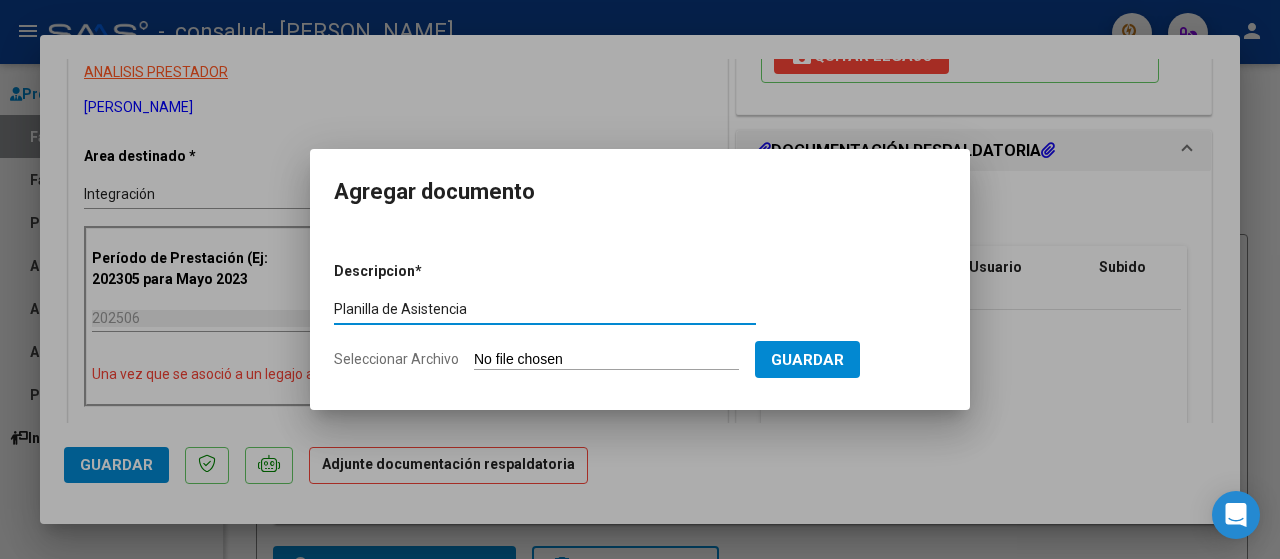 type on "Planilla de Asistencia" 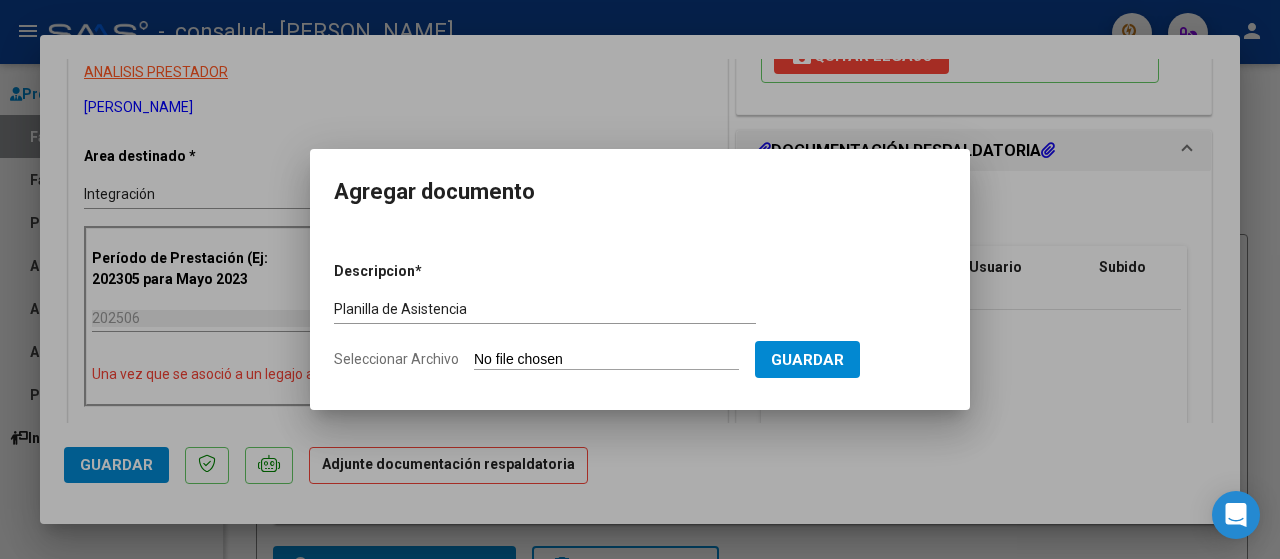 click on "Seleccionar Archivo" at bounding box center [606, 360] 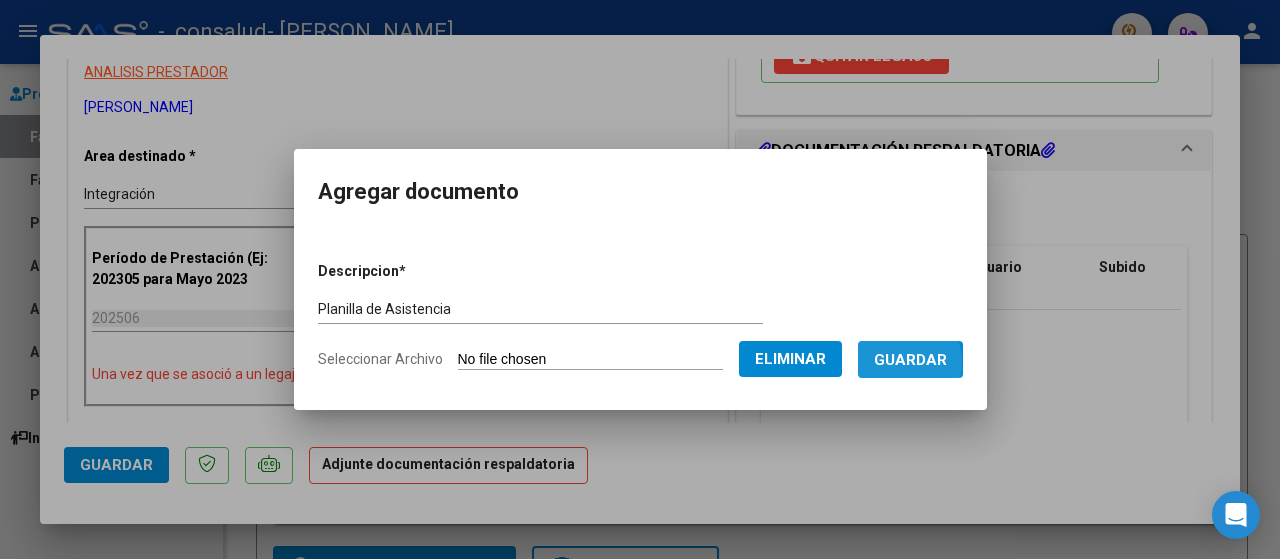 click on "Guardar" at bounding box center (910, 360) 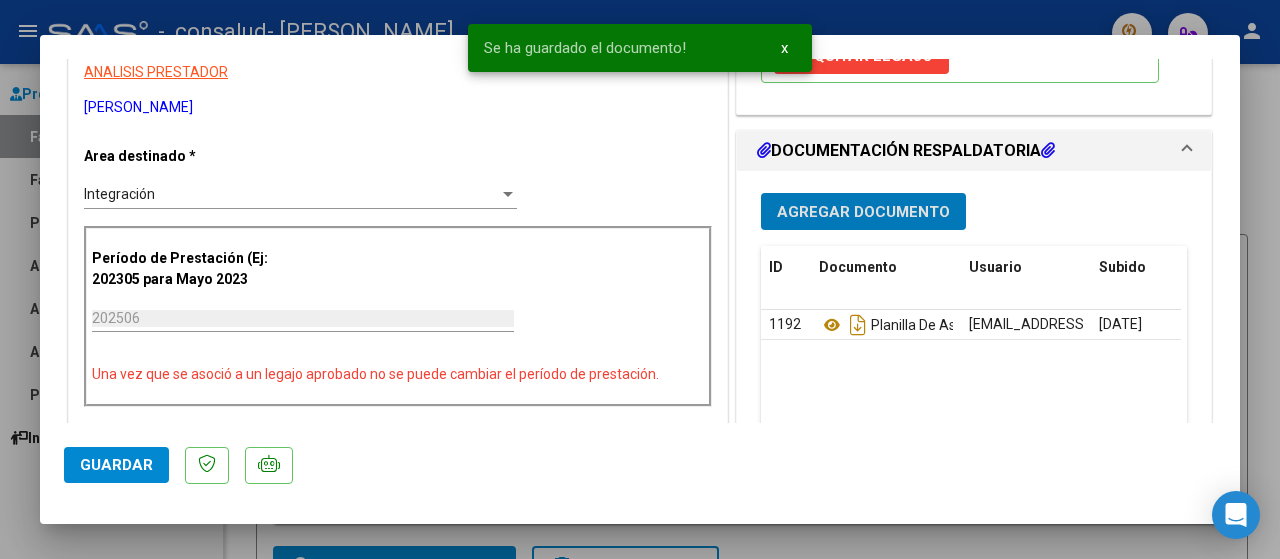click on "Agregar Documento" at bounding box center [863, 212] 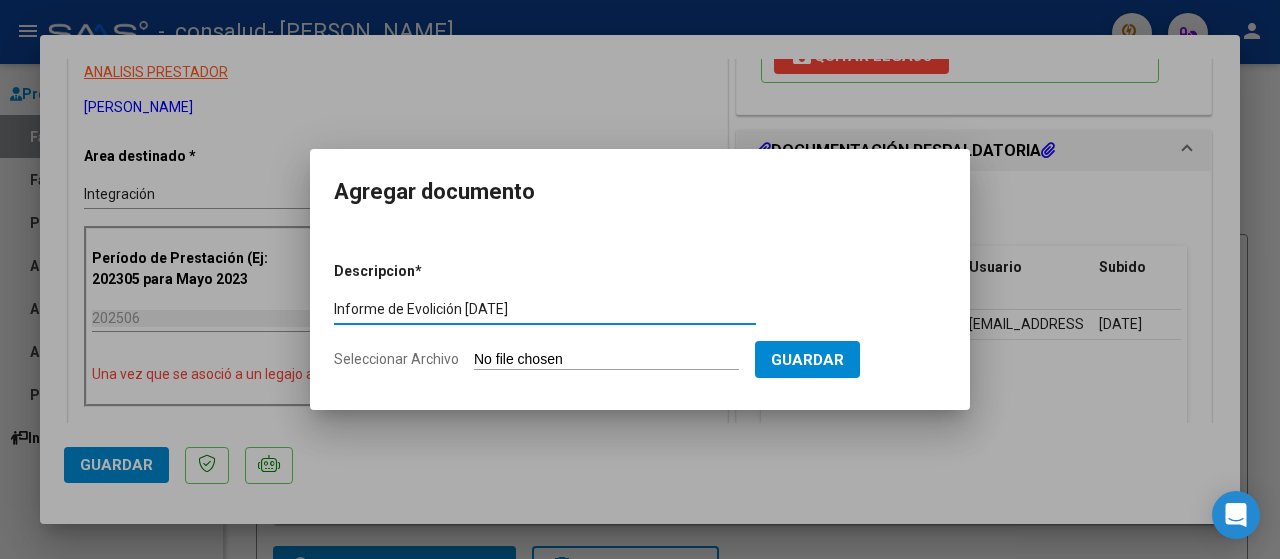 type on "Informe de Evolición [DATE]" 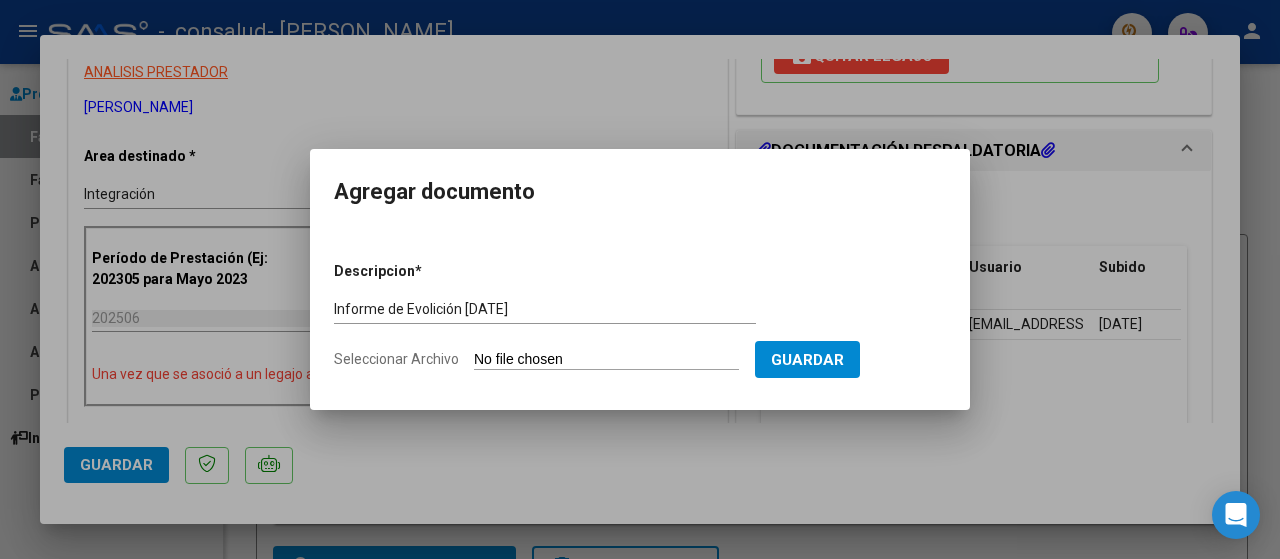 type on "C:\fakepath\[PERSON_NAME] Inf. evolutivo [DATE].pdf" 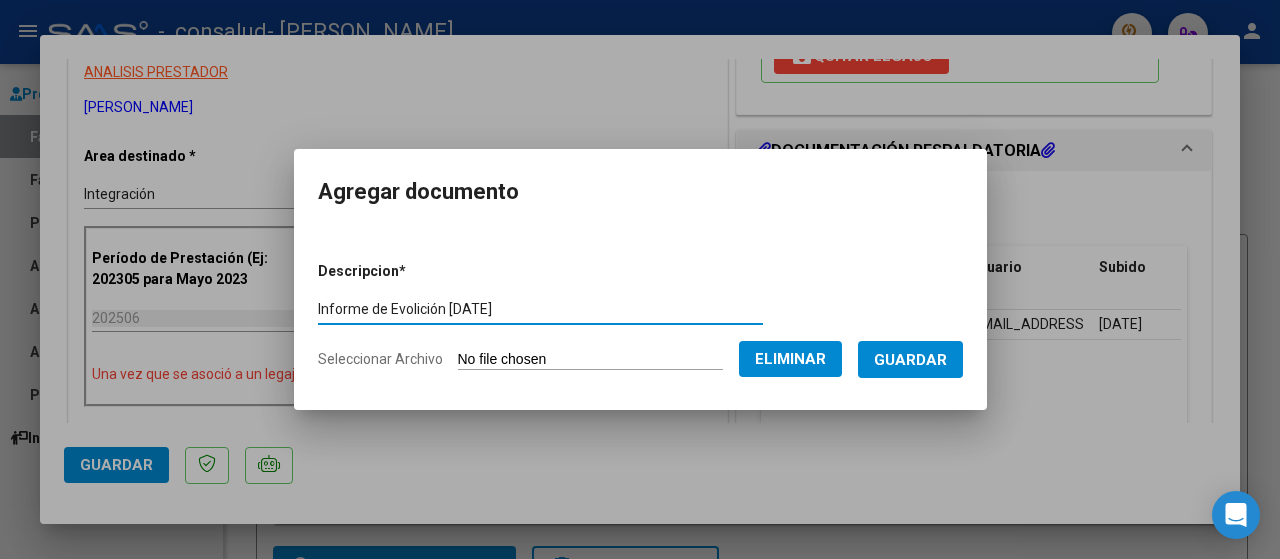 click on "Informe de Evolición [DATE]" at bounding box center (540, 309) 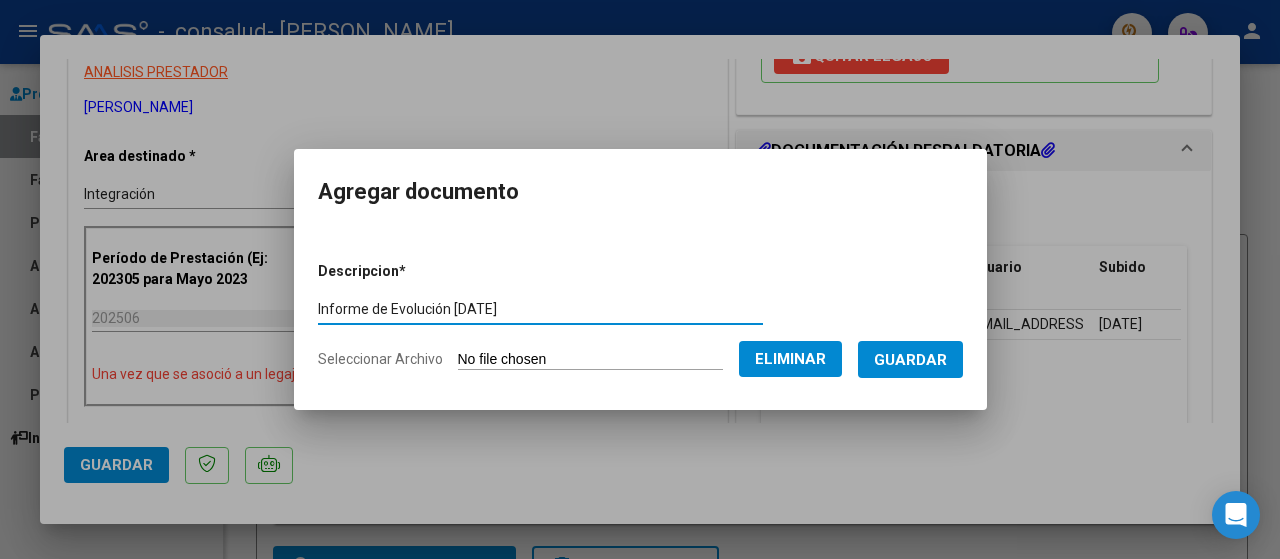type on "Informe de Evolución [DATE]" 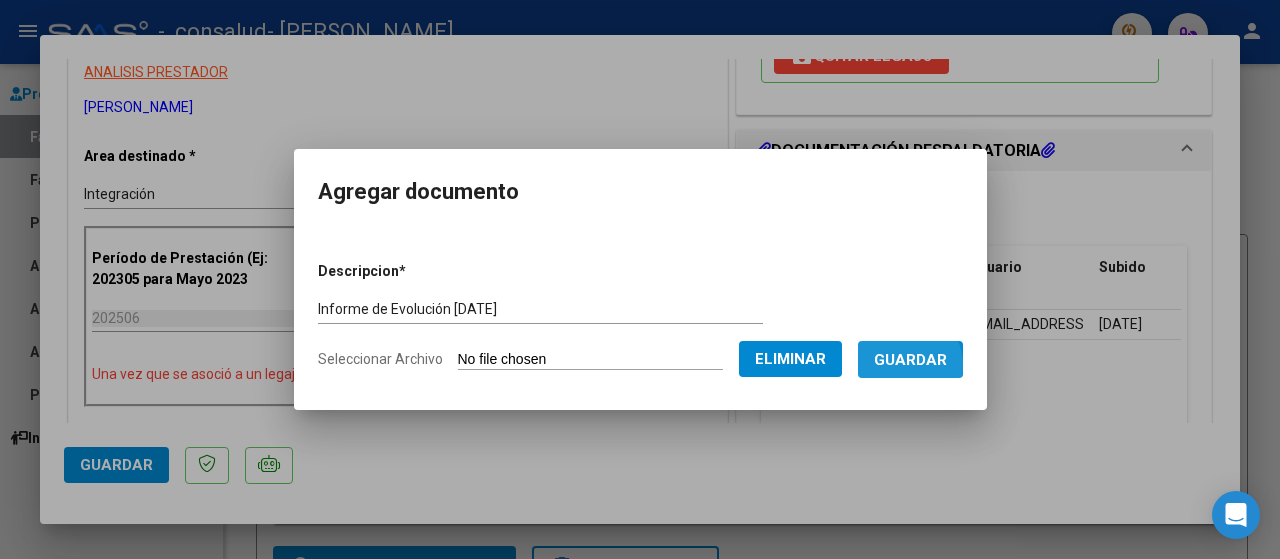 click on "Guardar" at bounding box center [910, 360] 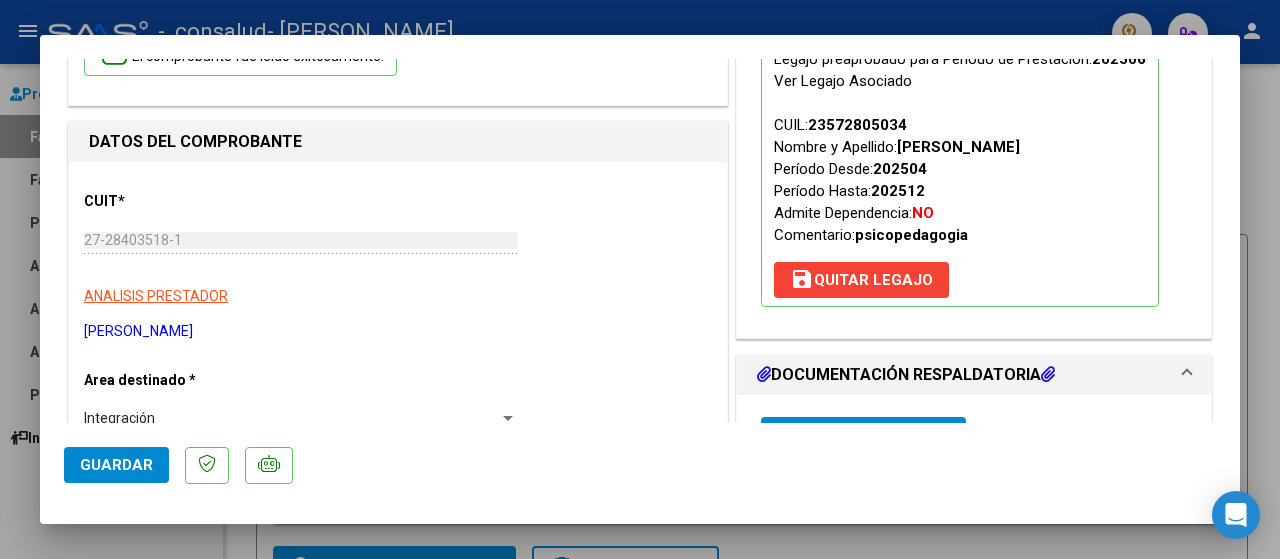 scroll, scrollTop: 168, scrollLeft: 0, axis: vertical 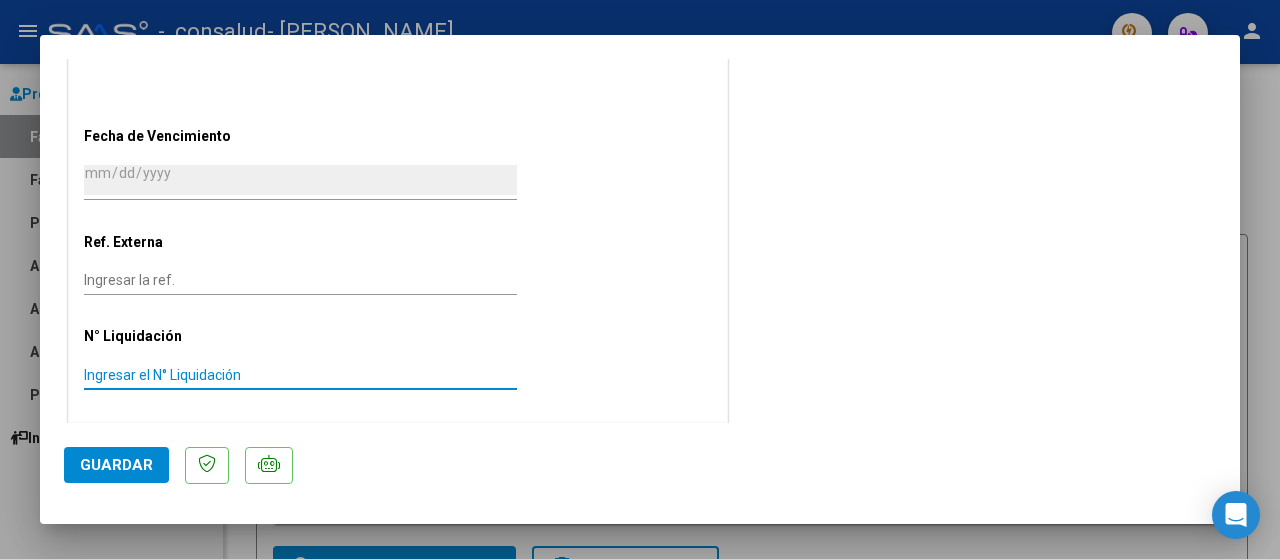 click on "Ingresar el N° Liquidación" at bounding box center (300, 375) 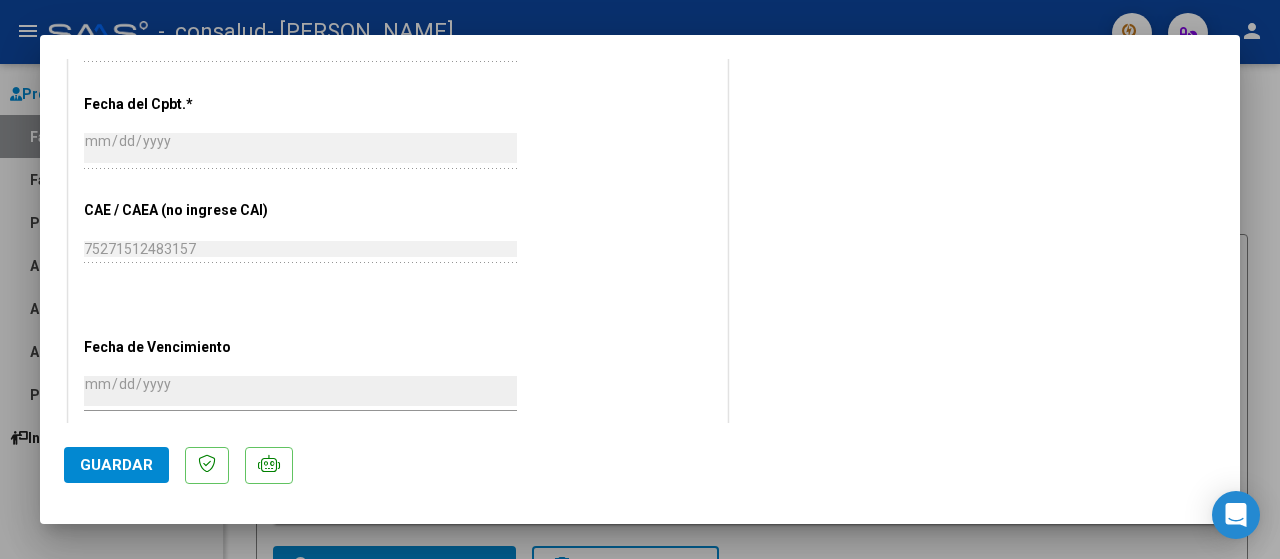 scroll, scrollTop: 1110, scrollLeft: 0, axis: vertical 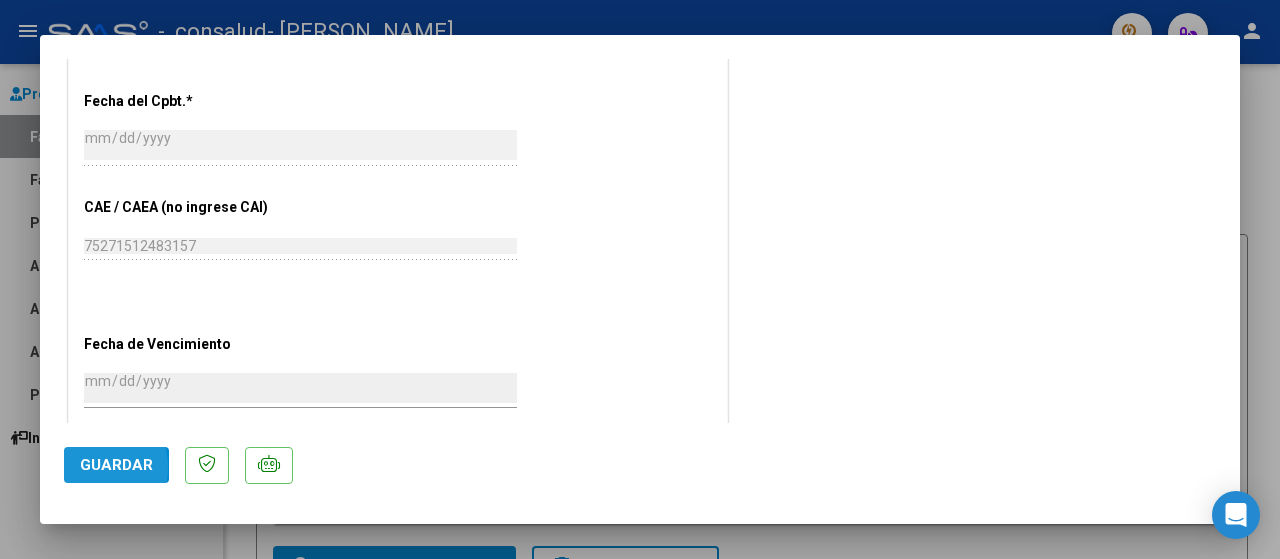 click on "Guardar" 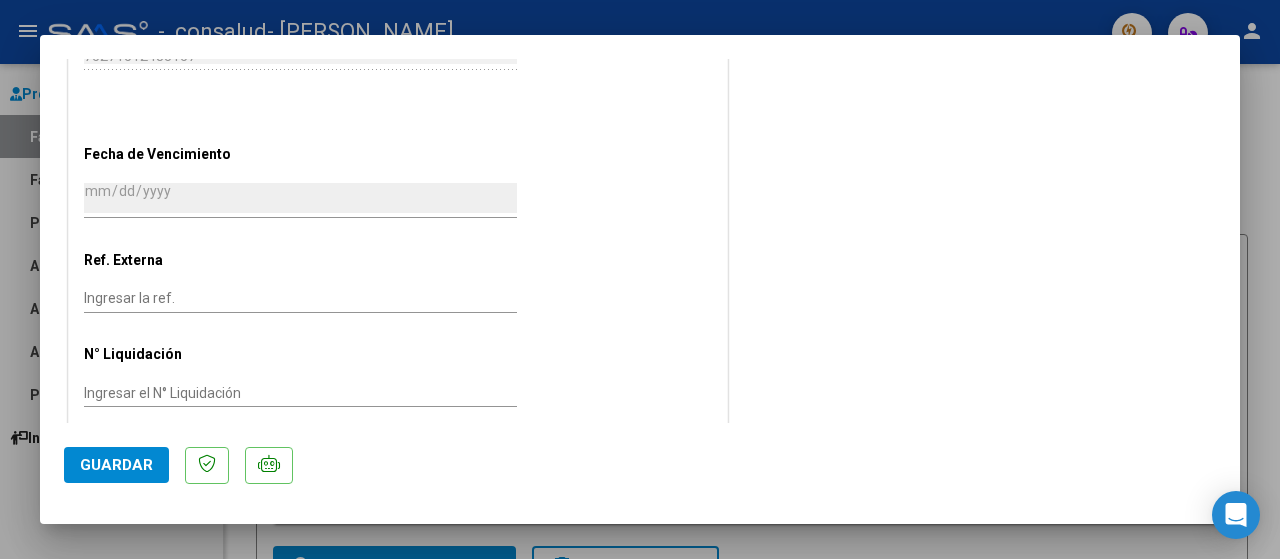 scroll, scrollTop: 1318, scrollLeft: 0, axis: vertical 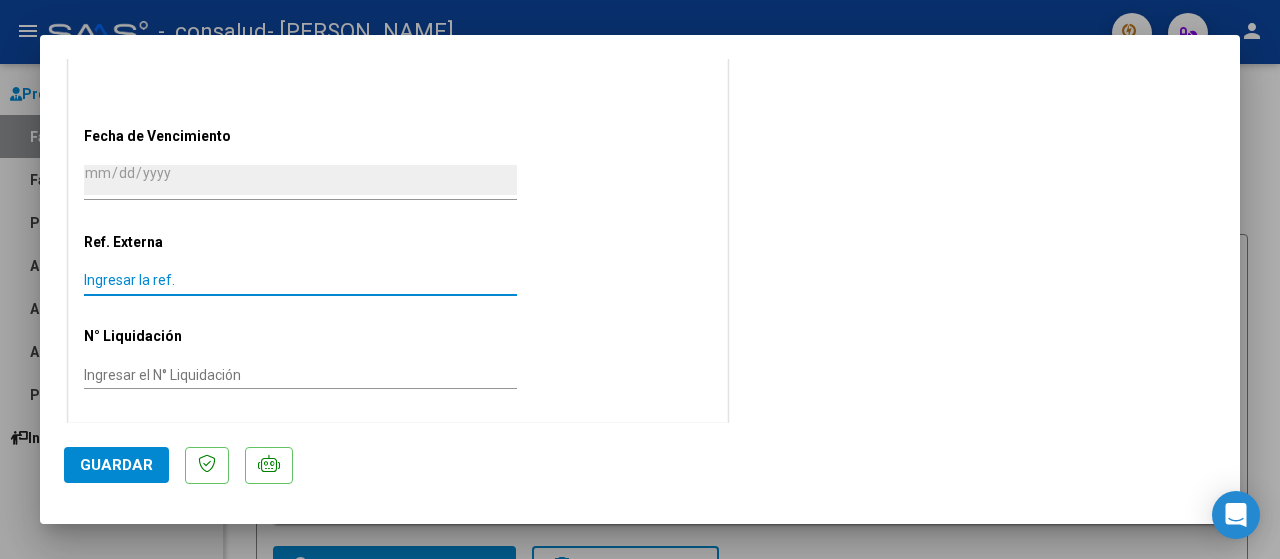 click on "Ingresar la ref." at bounding box center [300, 280] 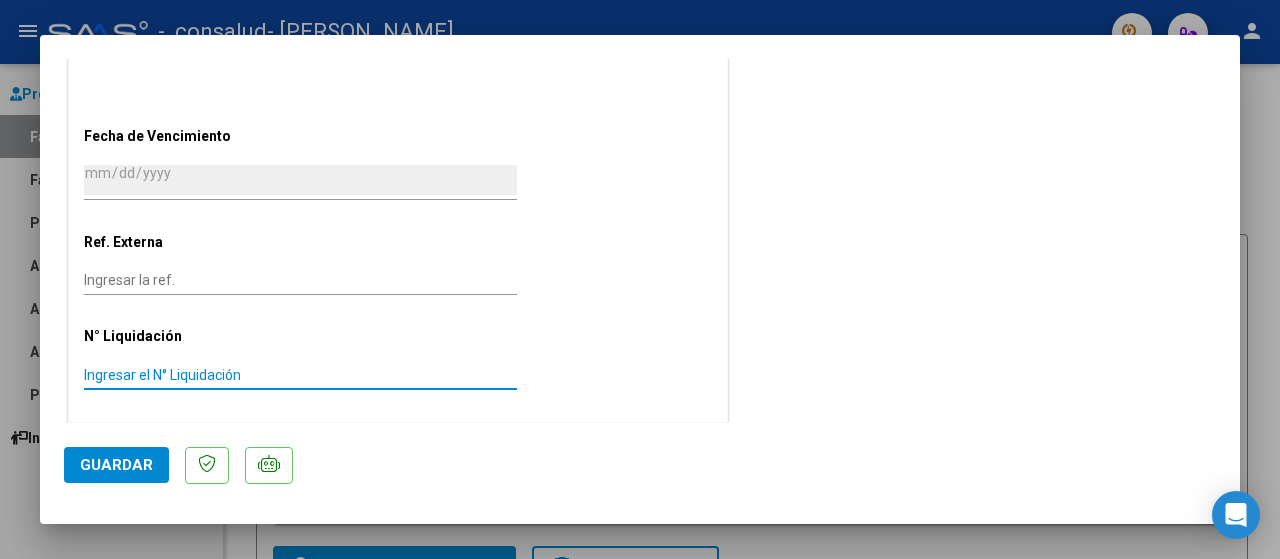 click on "Ingresar el N° Liquidación" at bounding box center [300, 375] 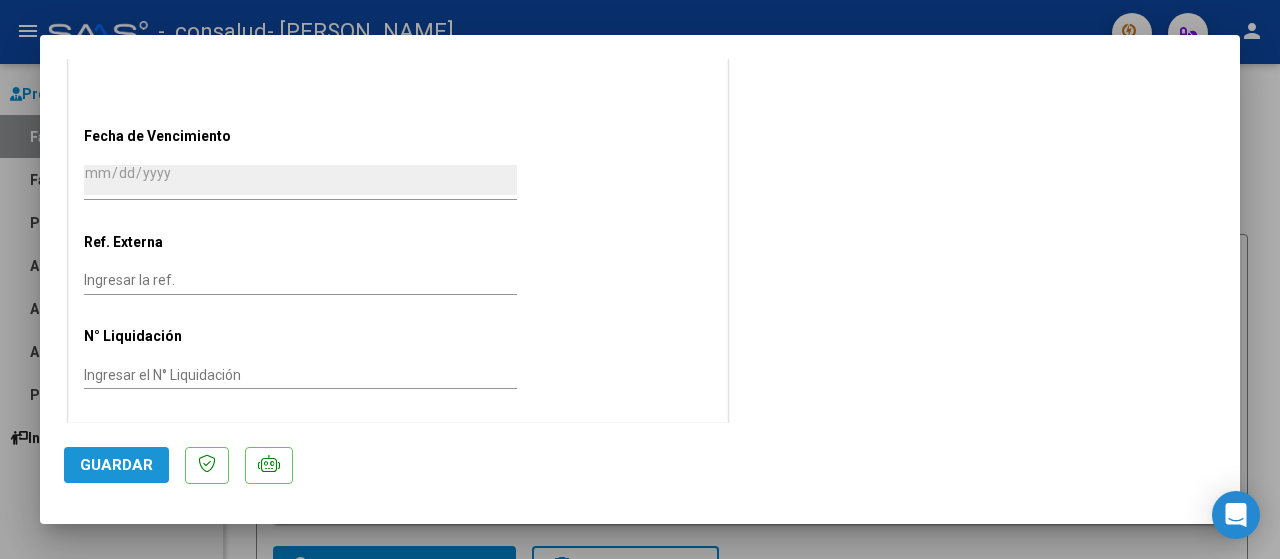 click on "Guardar" 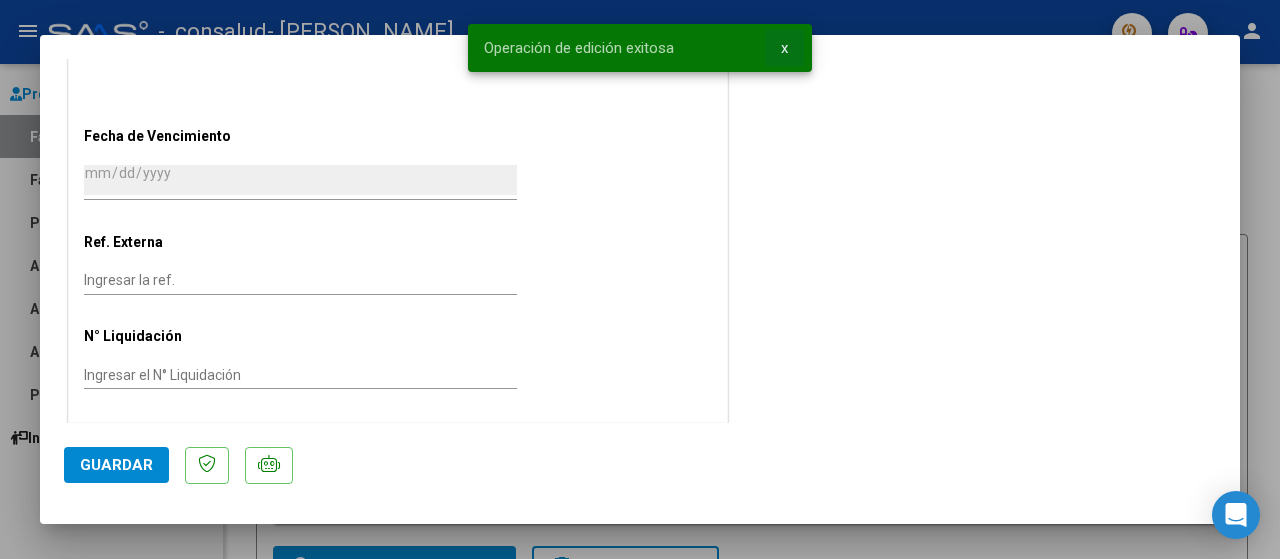 click on "x" at bounding box center [784, 48] 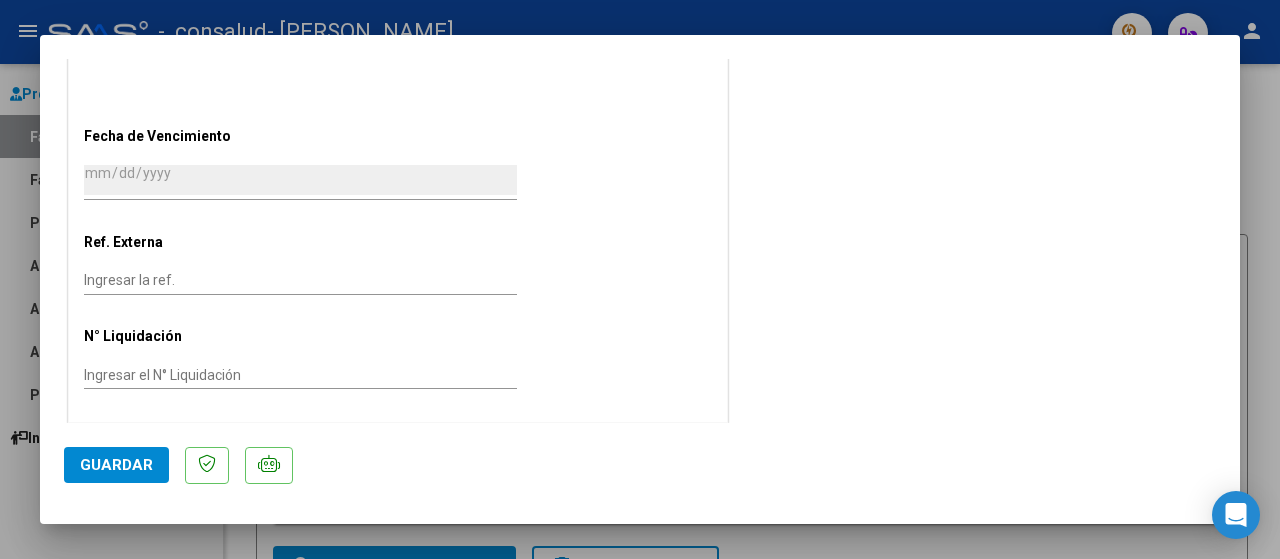 click 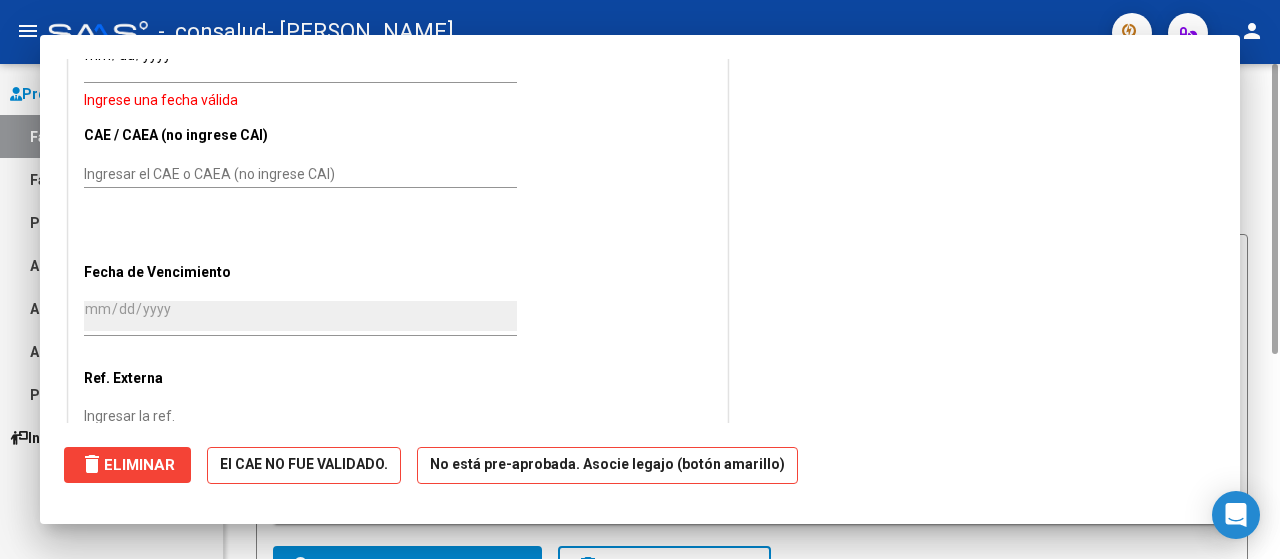 click on "MAS FILTROS  Todos  Con Doc. Respaldatoria Todos  Con Trazabilidad Todos  Asociado a Expediente Sur Auditoría Auditoría Auditoría Id Start date – Auditoría Confirmada Desde / Hasta Start date – Fec. Rec. Desde / Hasta Start date – Fec. Creado Desde / Hasta Start date – Fec. Vencimiento  Desde / Hasta Op Estado Estado Start date – Fec. Confirmado Desde / Hasta Todos  Procesado Por Tesorería Todos  Archivado" 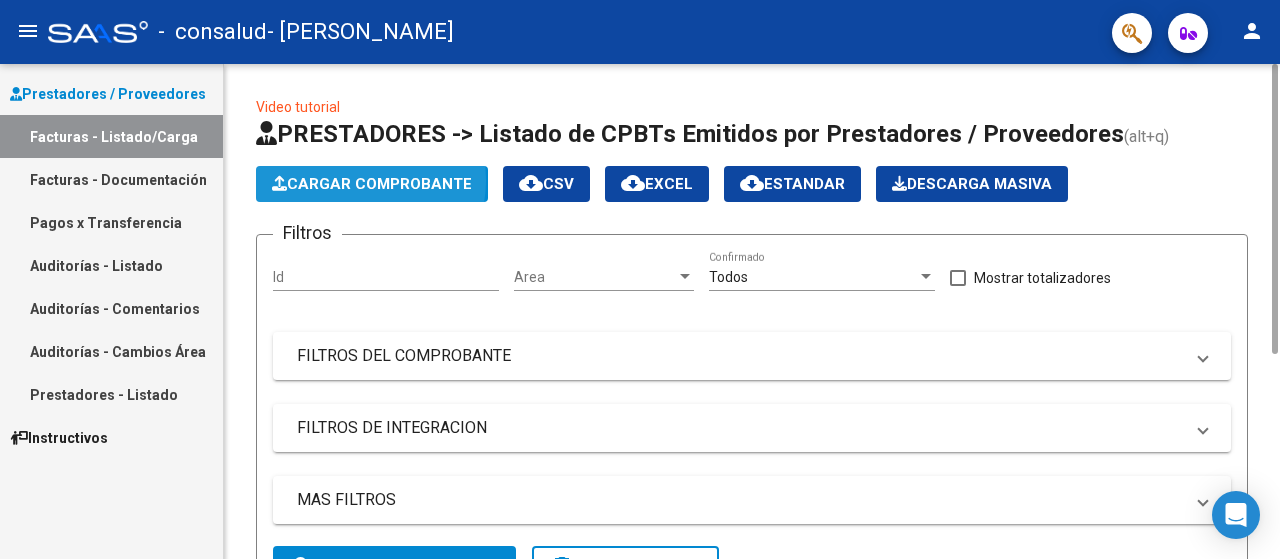 click on "Cargar Comprobante" 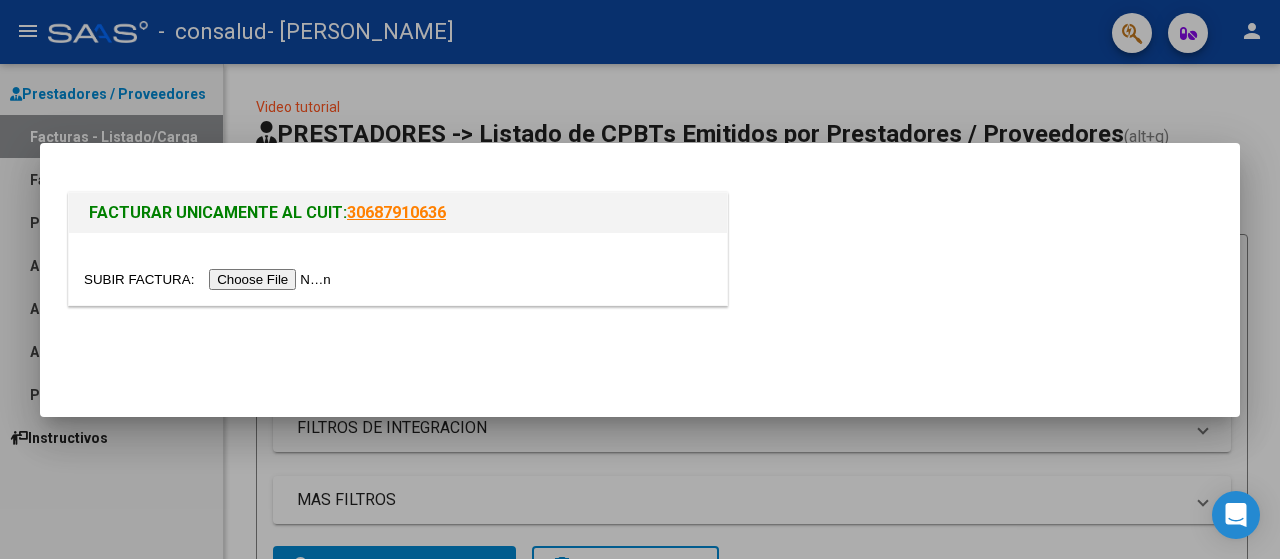 click at bounding box center [210, 279] 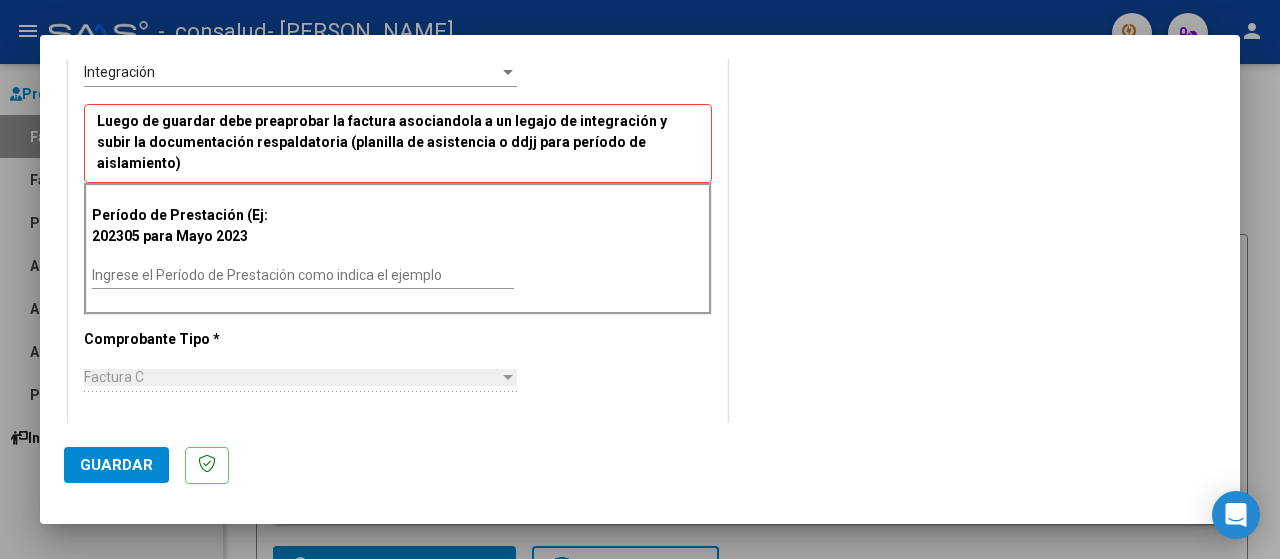 scroll, scrollTop: 486, scrollLeft: 0, axis: vertical 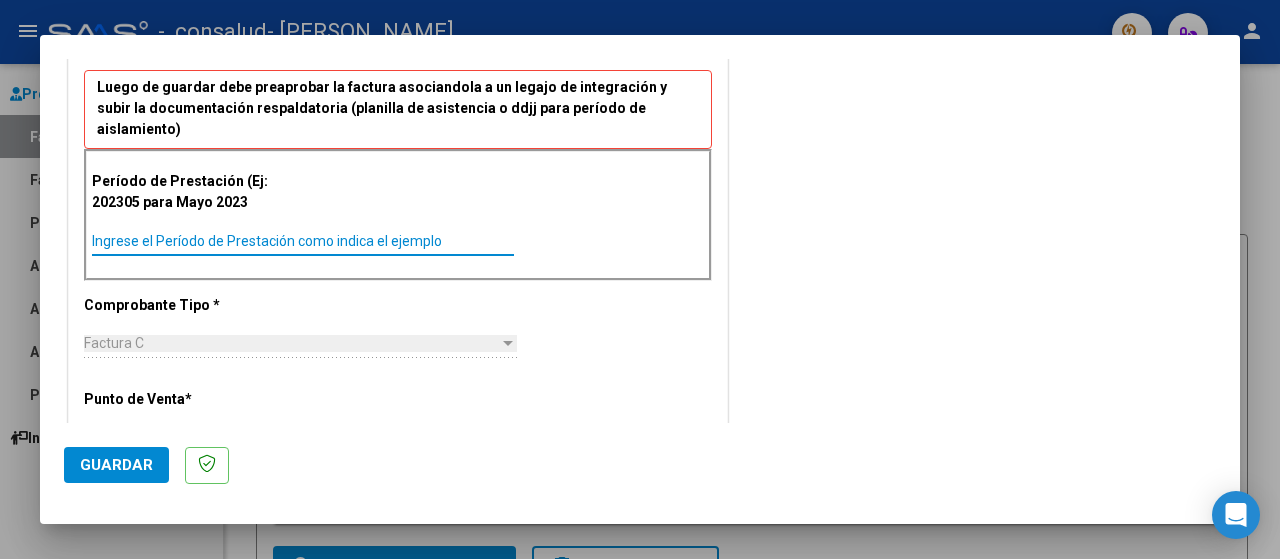 click on "Ingrese el Período de Prestación como indica el ejemplo" at bounding box center [303, 241] 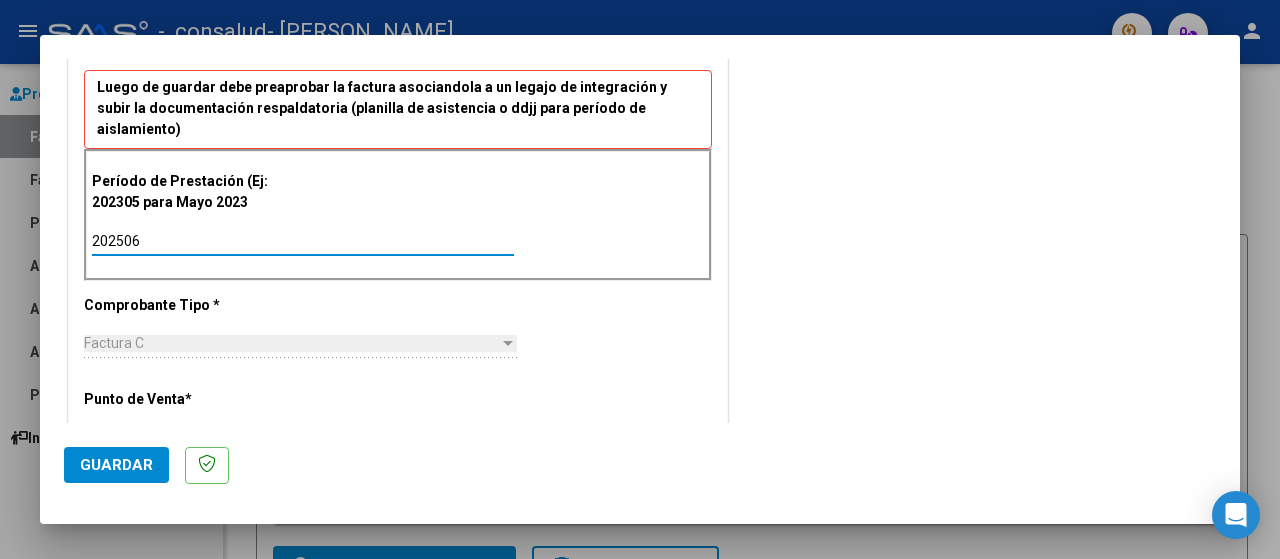 type on "202506" 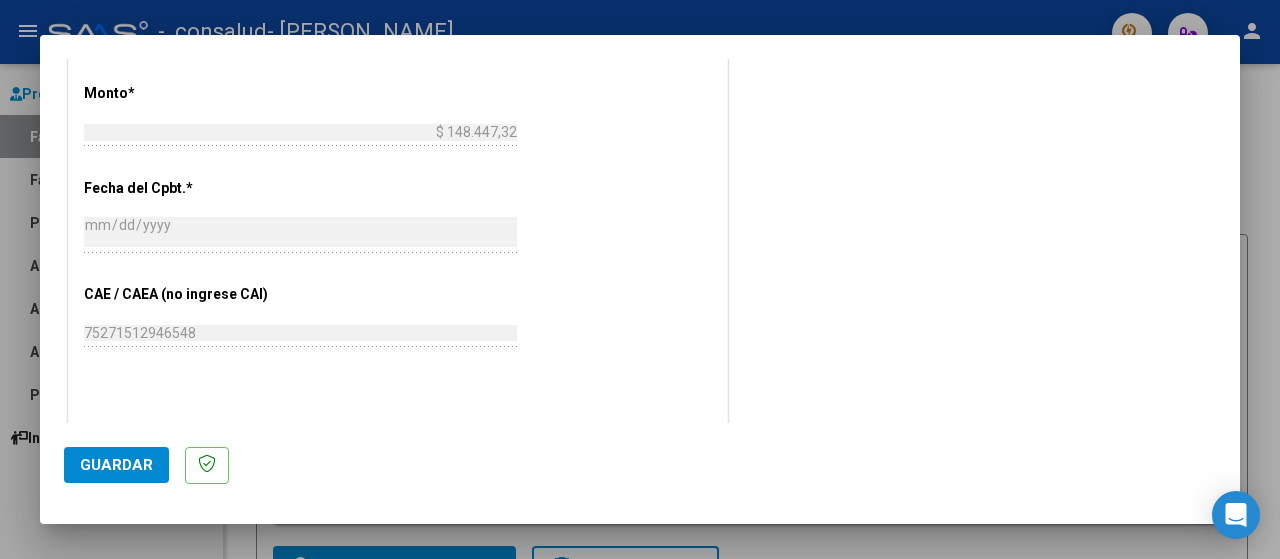 scroll, scrollTop: 974, scrollLeft: 0, axis: vertical 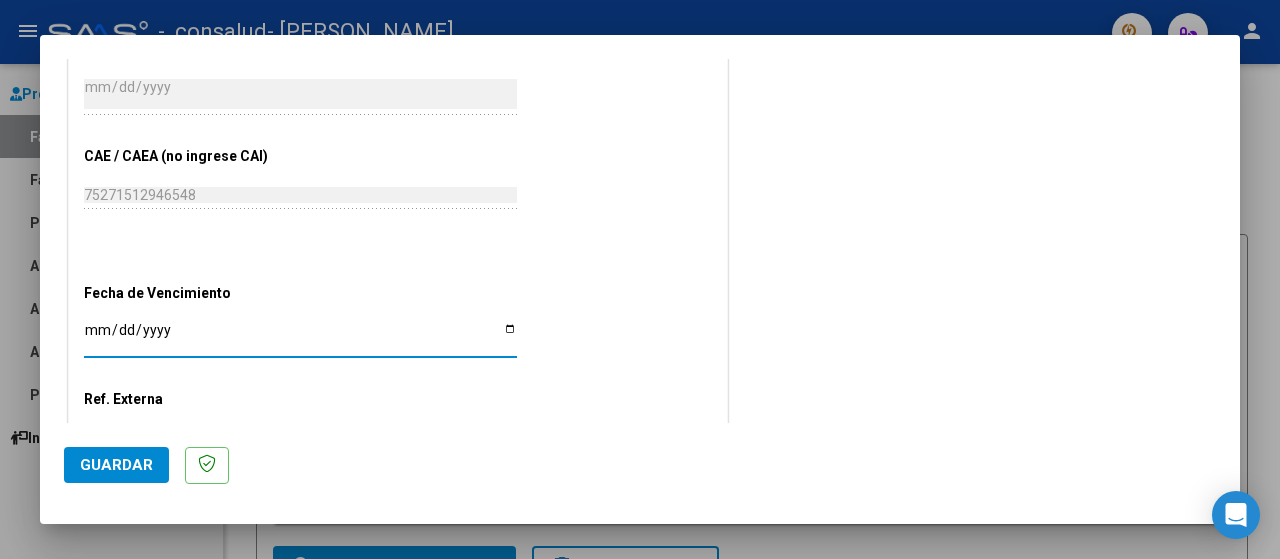 click on "Ingresar la fecha" at bounding box center [300, 337] 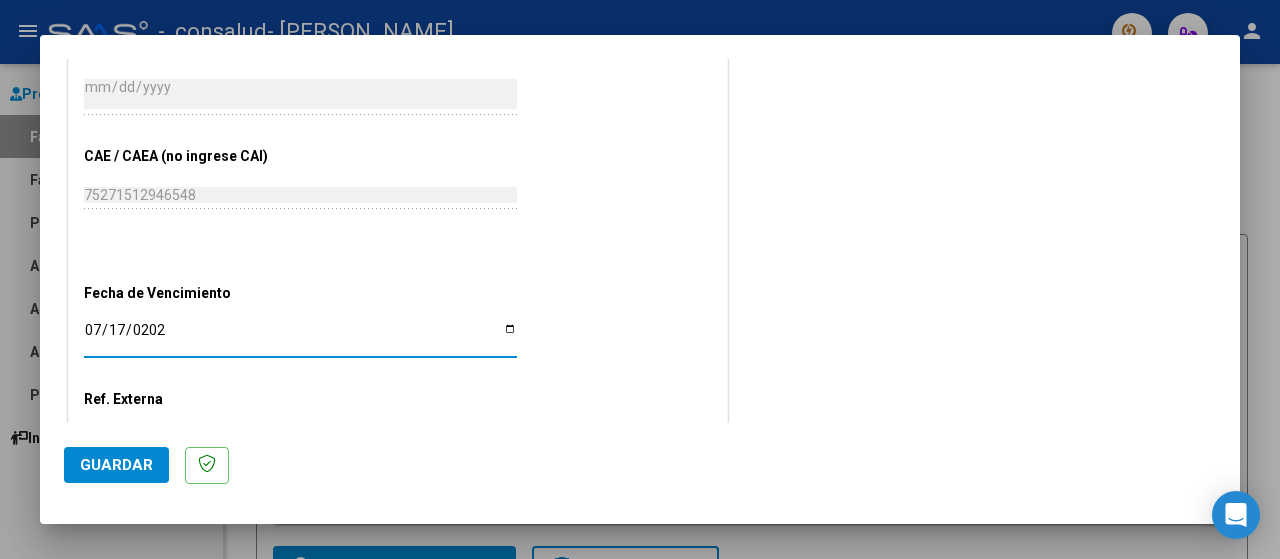 type on "[DATE]" 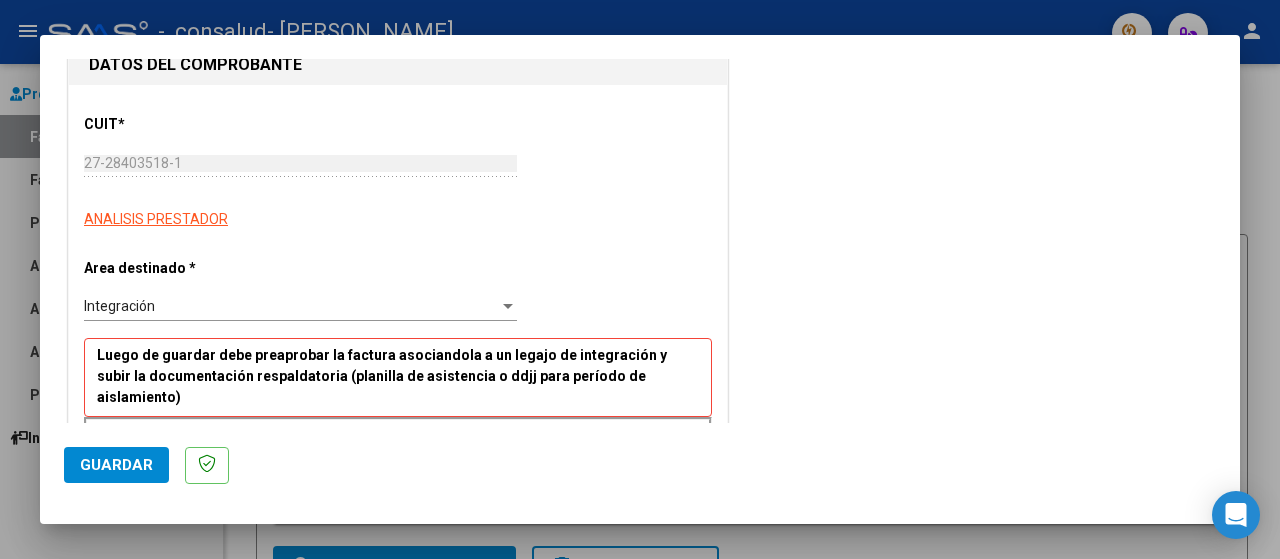 scroll, scrollTop: 0, scrollLeft: 0, axis: both 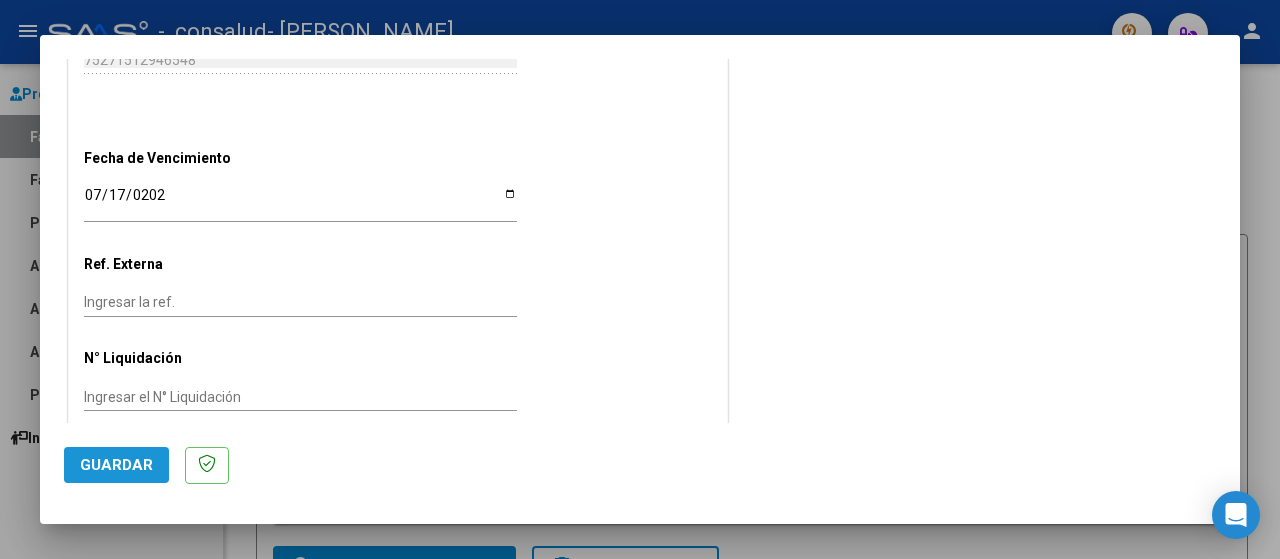 click on "Guardar" 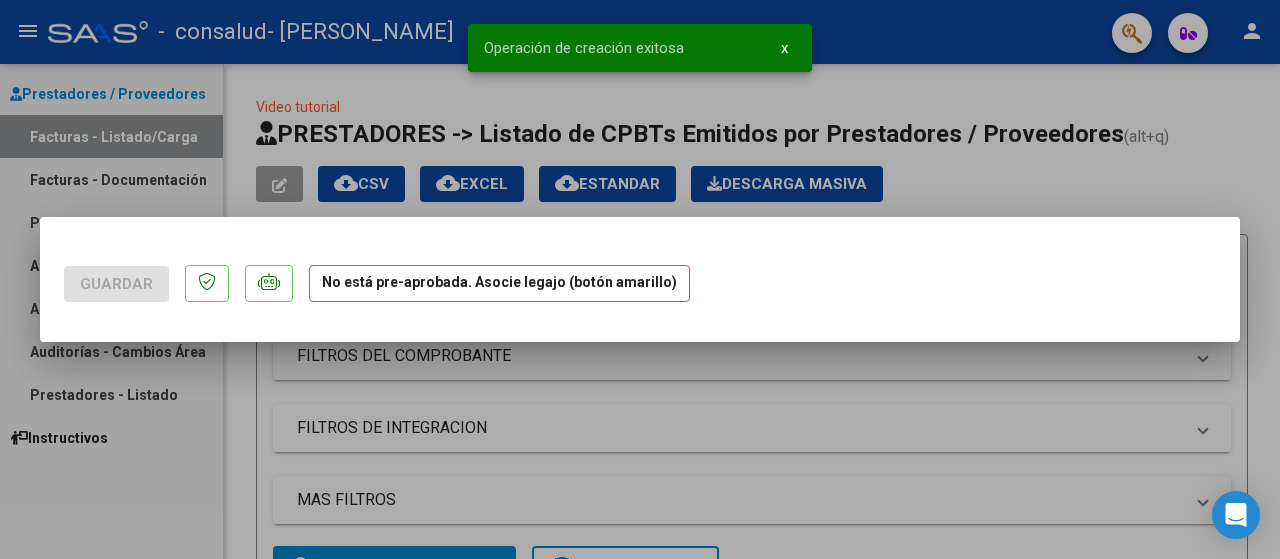 scroll, scrollTop: 0, scrollLeft: 0, axis: both 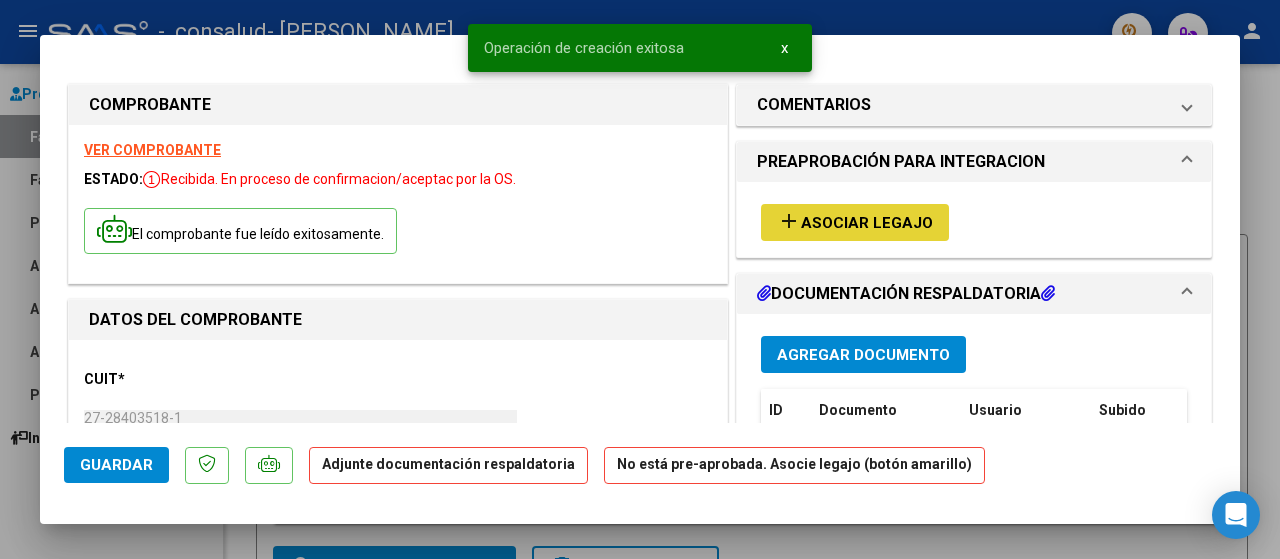 click on "Asociar Legajo" at bounding box center [867, 223] 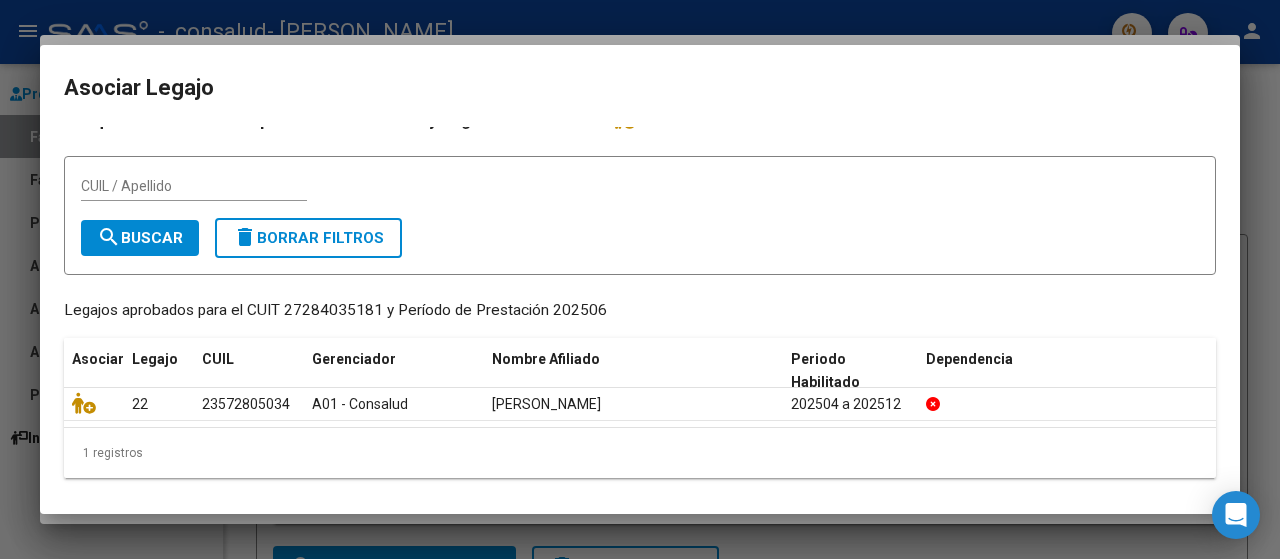 scroll, scrollTop: 0, scrollLeft: 0, axis: both 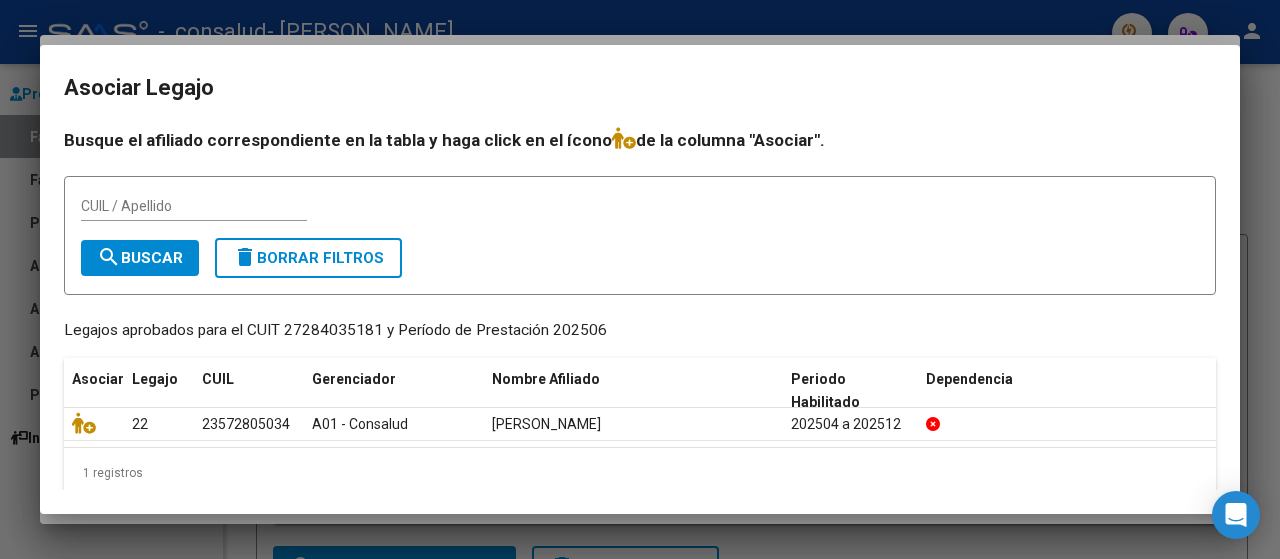click on "Busque el afiliado correspondiente en la tabla y haga click en el ícono   de la columna "Asociar"." at bounding box center (640, 140) 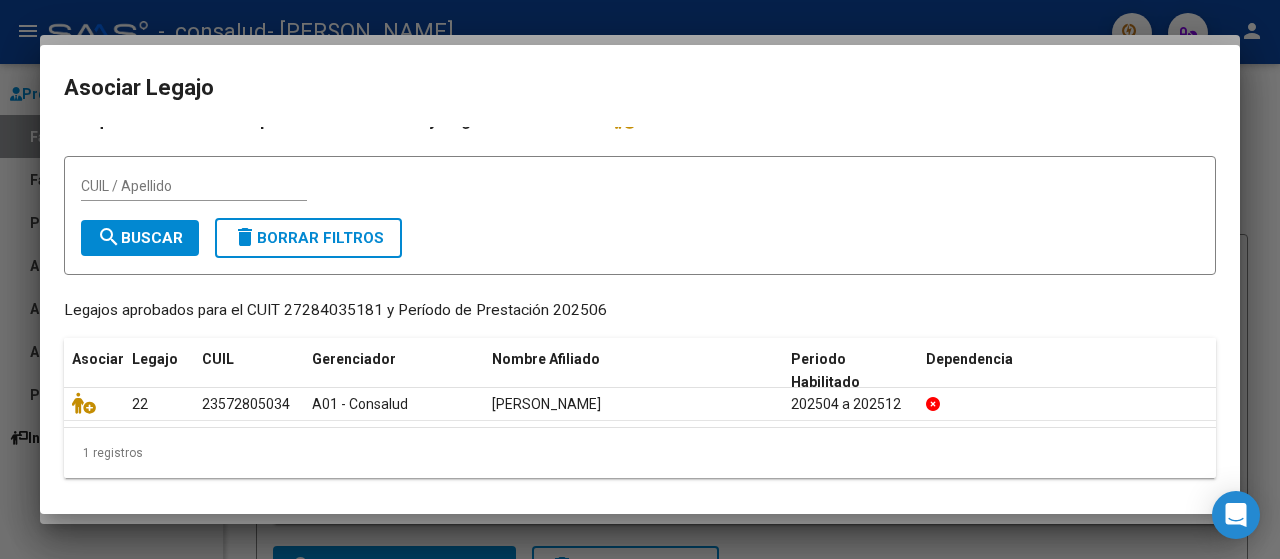 click at bounding box center (640, 279) 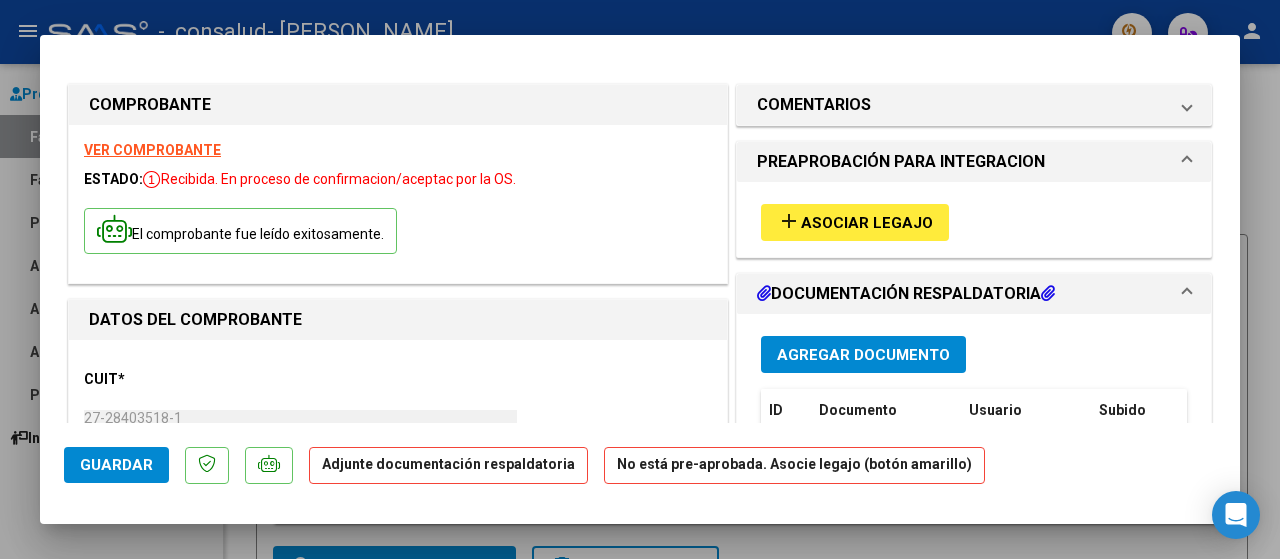 click at bounding box center [640, 279] 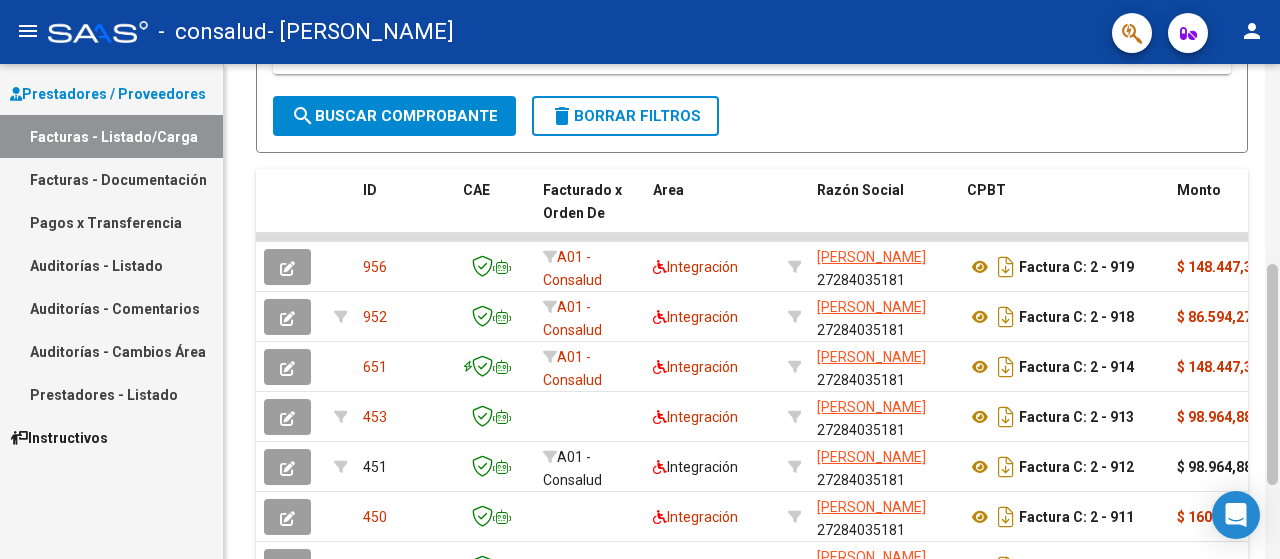 scroll, scrollTop: 446, scrollLeft: 0, axis: vertical 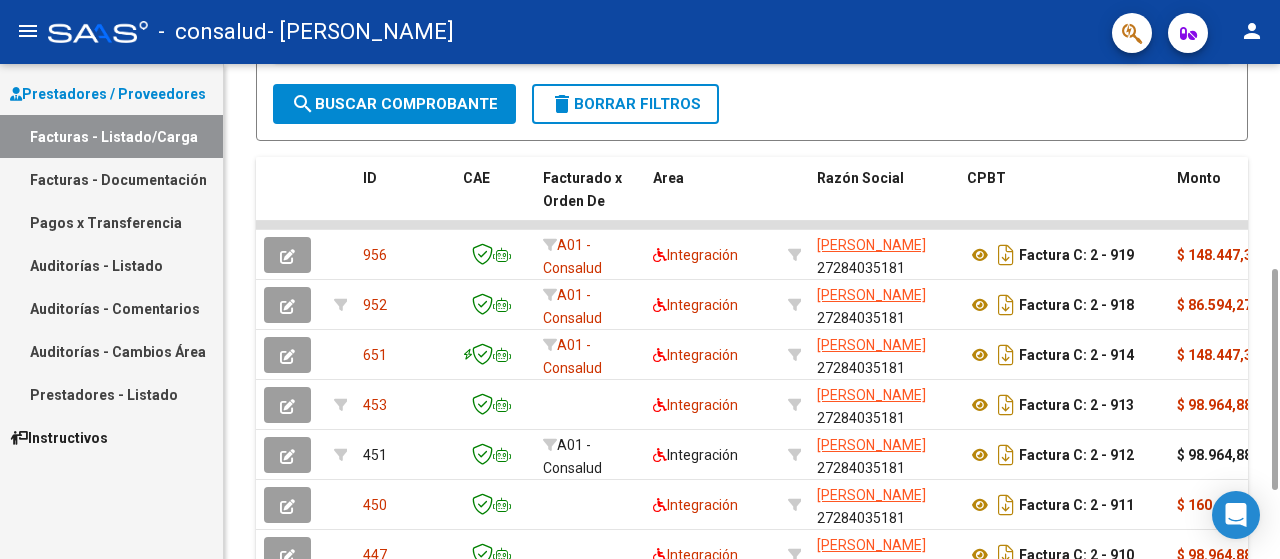 drag, startPoint x: 1276, startPoint y: 145, endPoint x: 1248, endPoint y: 407, distance: 263.49194 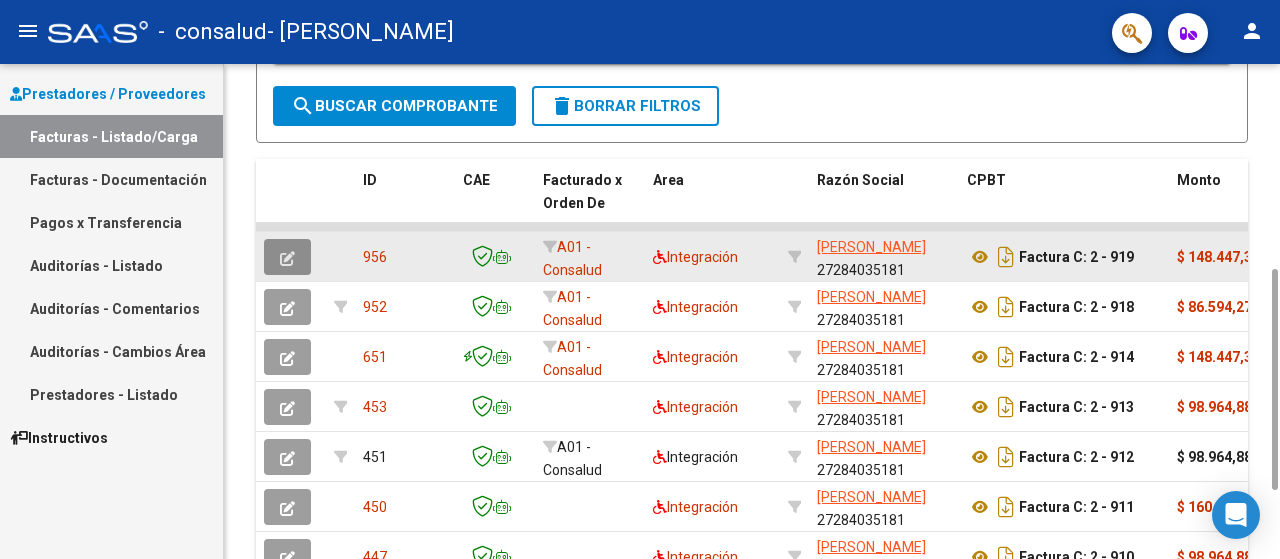 click 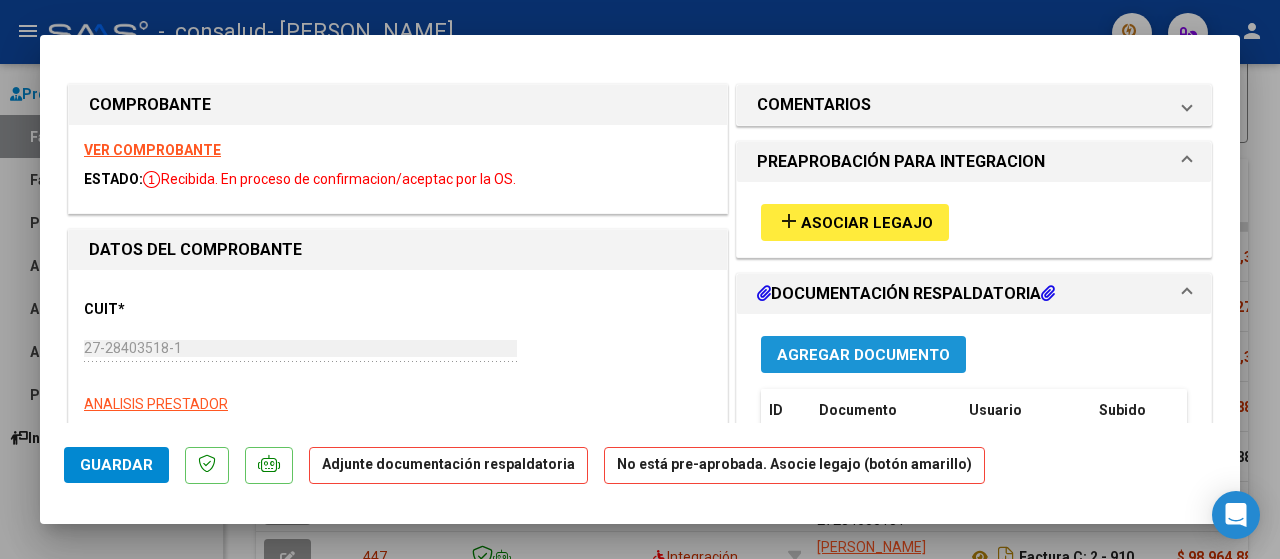 click on "Agregar Documento" at bounding box center (863, 355) 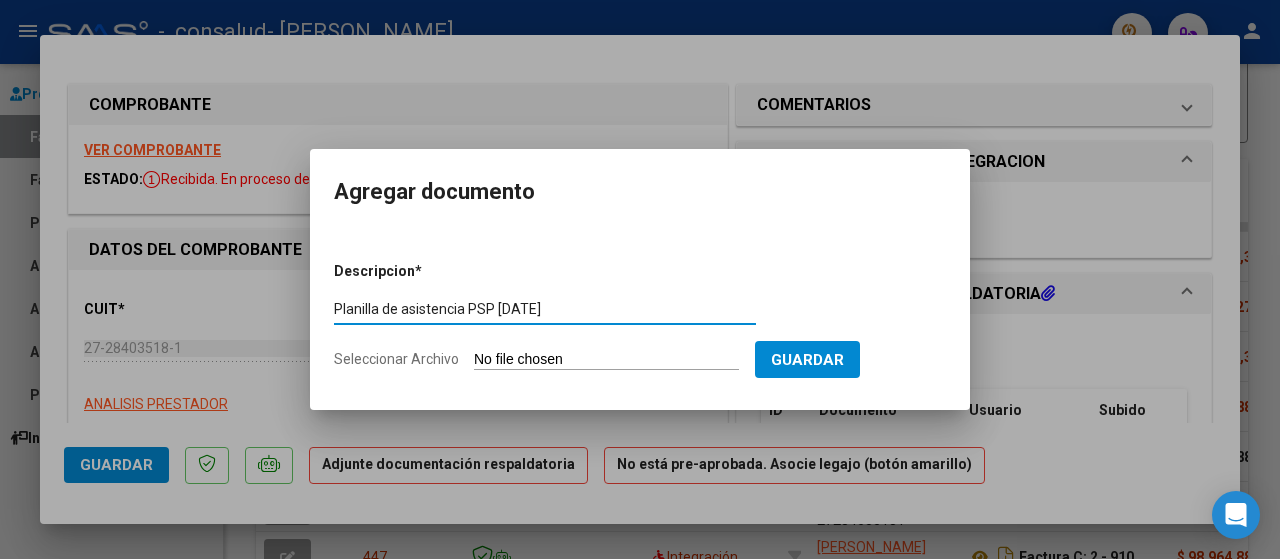 click on "Planilla de asistencia PSP [DATE]" at bounding box center [545, 309] 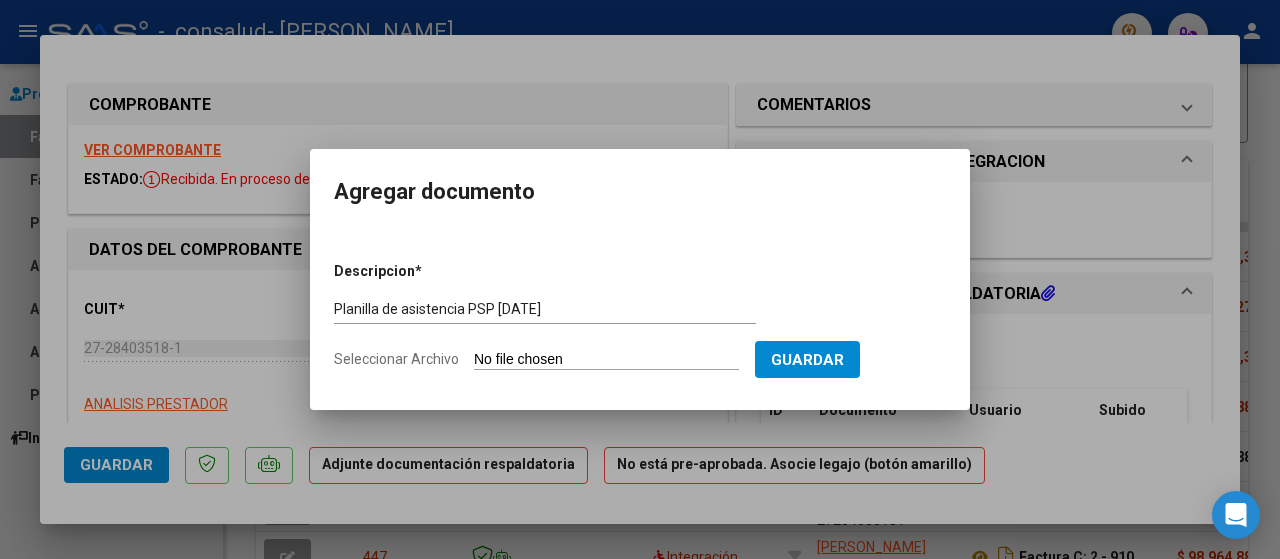 click on "Descripcion  *   Planilla de asistencia PSP [DATE] Escriba aquí una descripcion  Seleccionar Archivo Guardar" at bounding box center (640, 316) 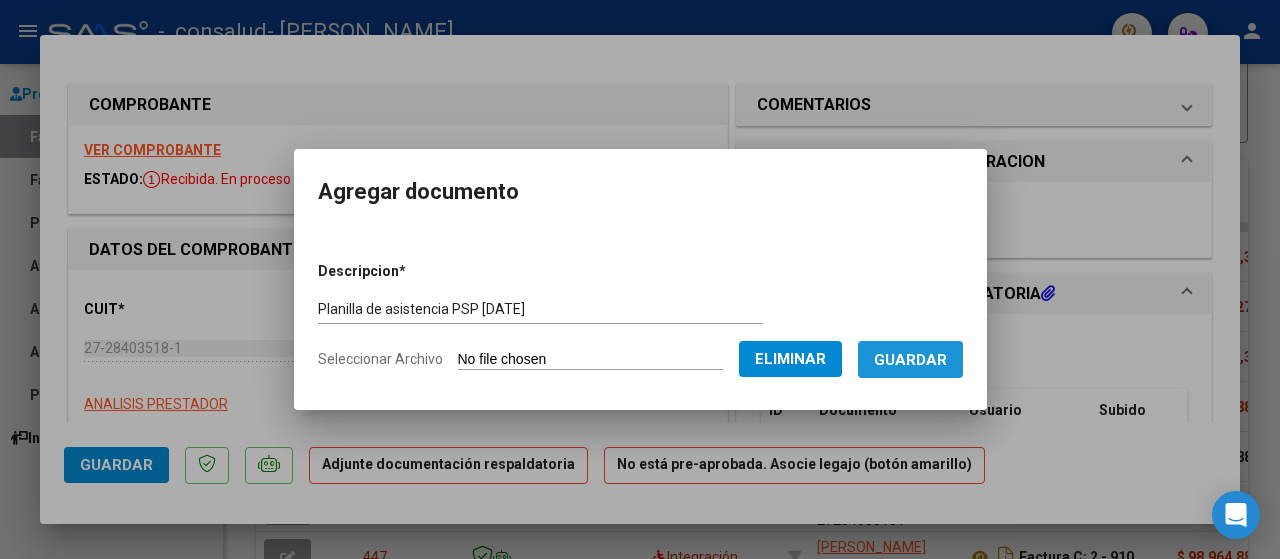 click on "Guardar" at bounding box center (910, 360) 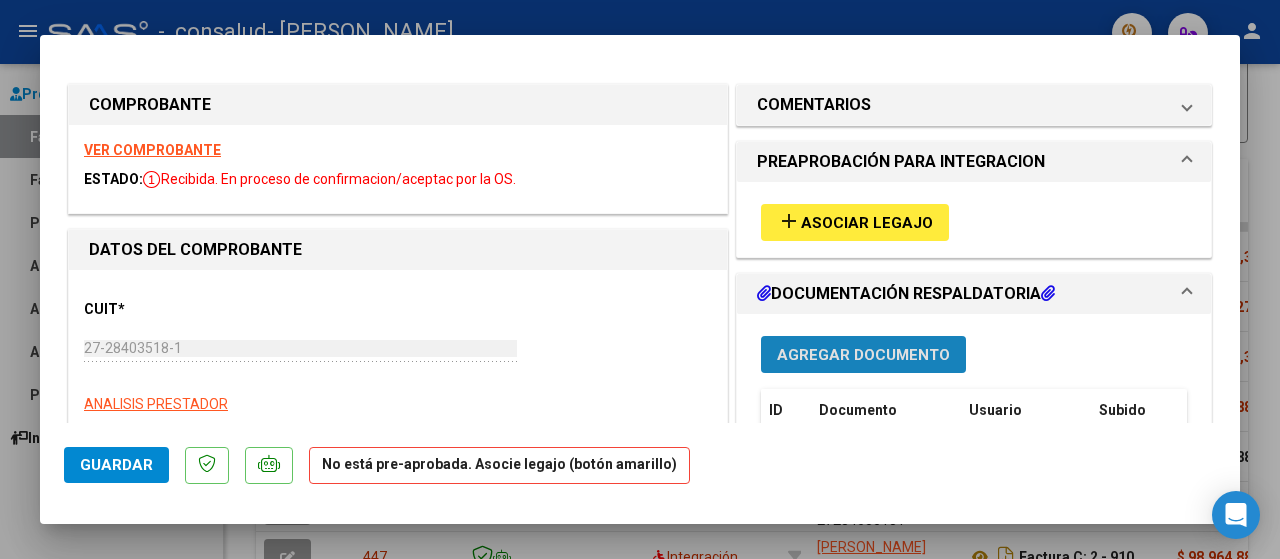 click on "Agregar Documento" at bounding box center (863, 355) 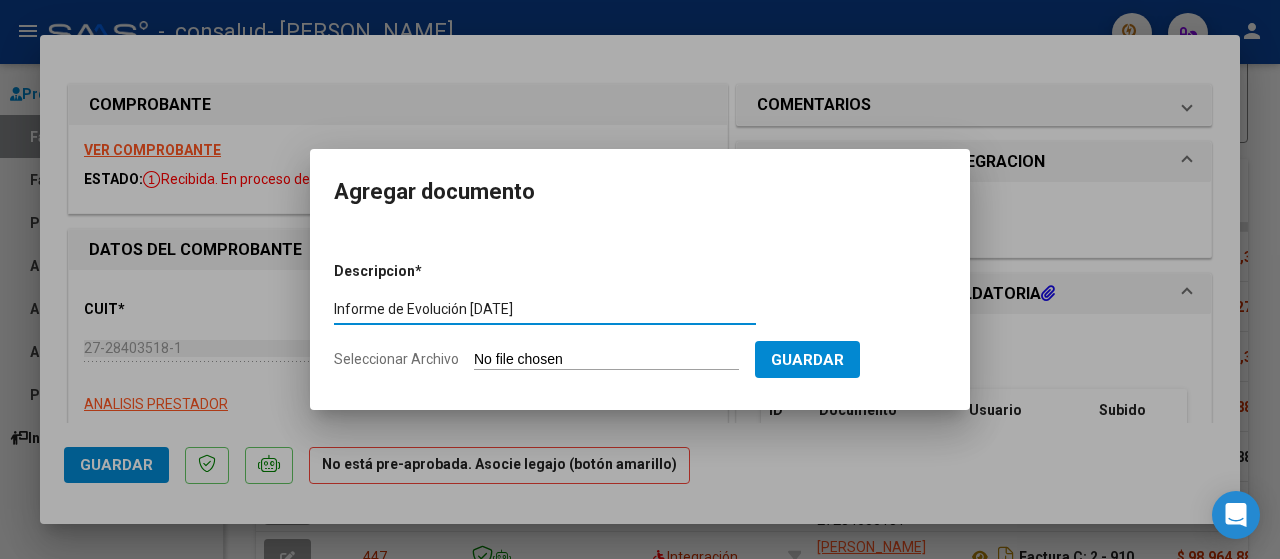 click on "Informe de Evolución [DATE]" at bounding box center (545, 309) 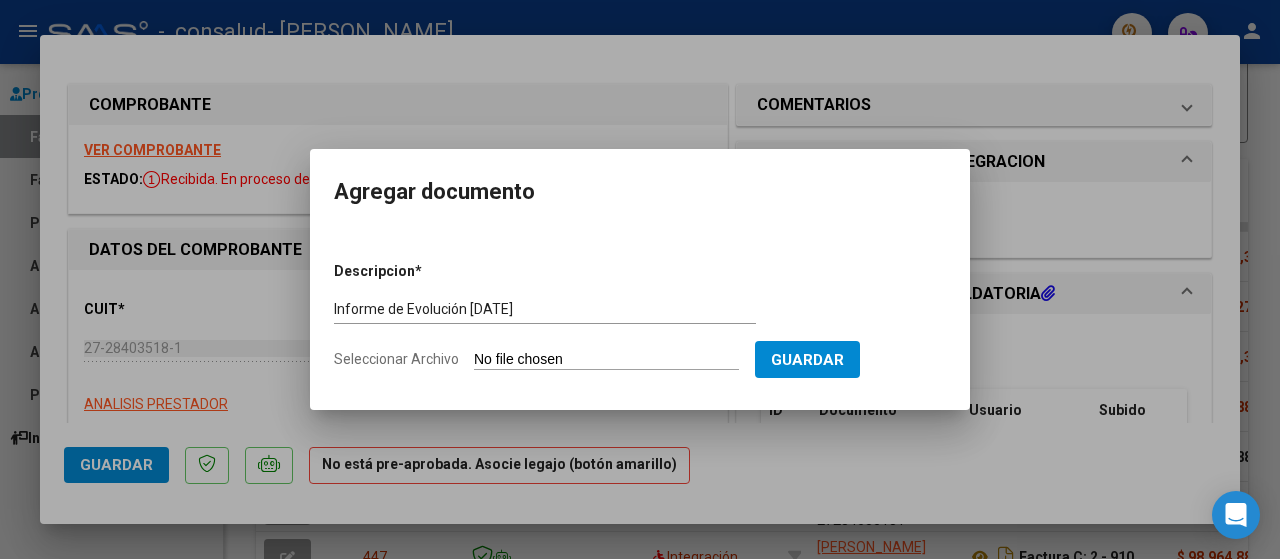 click on "Seleccionar Archivo" at bounding box center [606, 360] 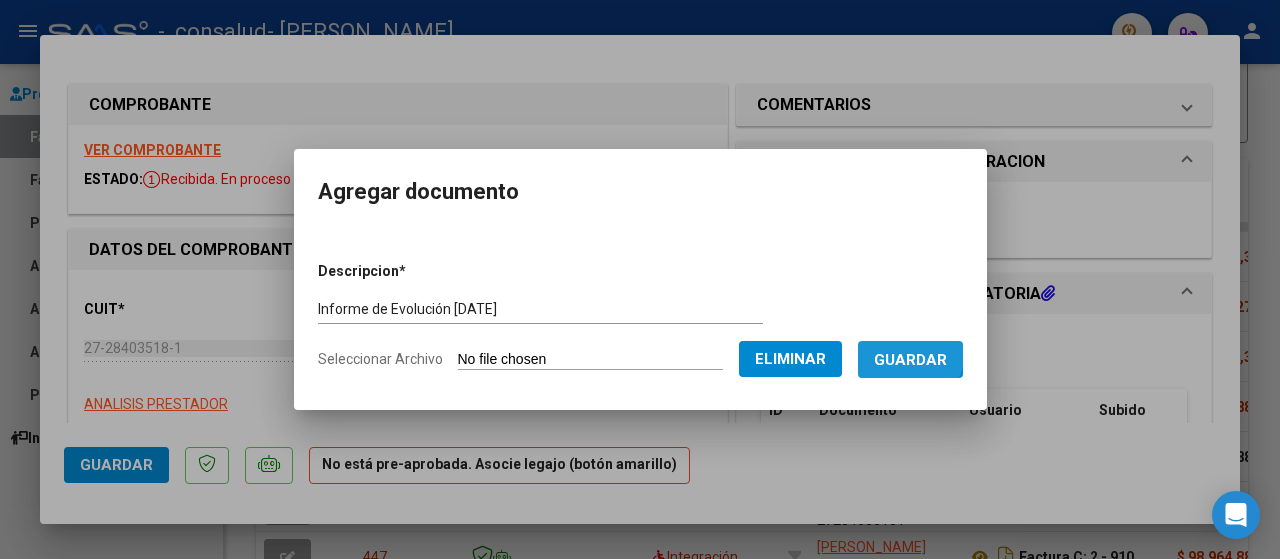 click on "Guardar" at bounding box center [910, 360] 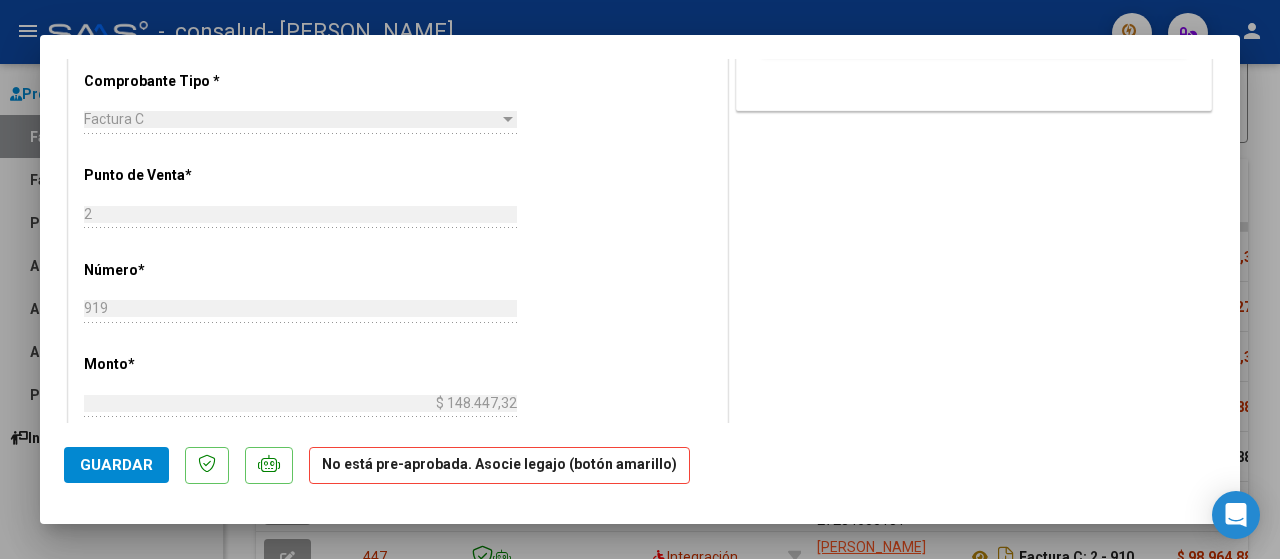 scroll, scrollTop: 700, scrollLeft: 0, axis: vertical 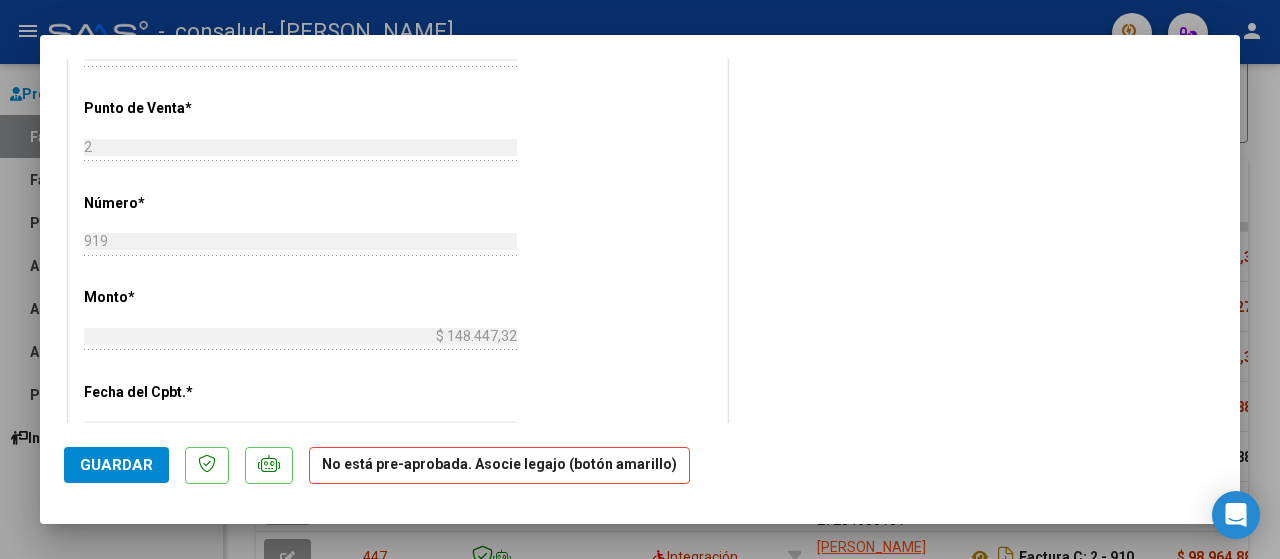 click on "Guardar" 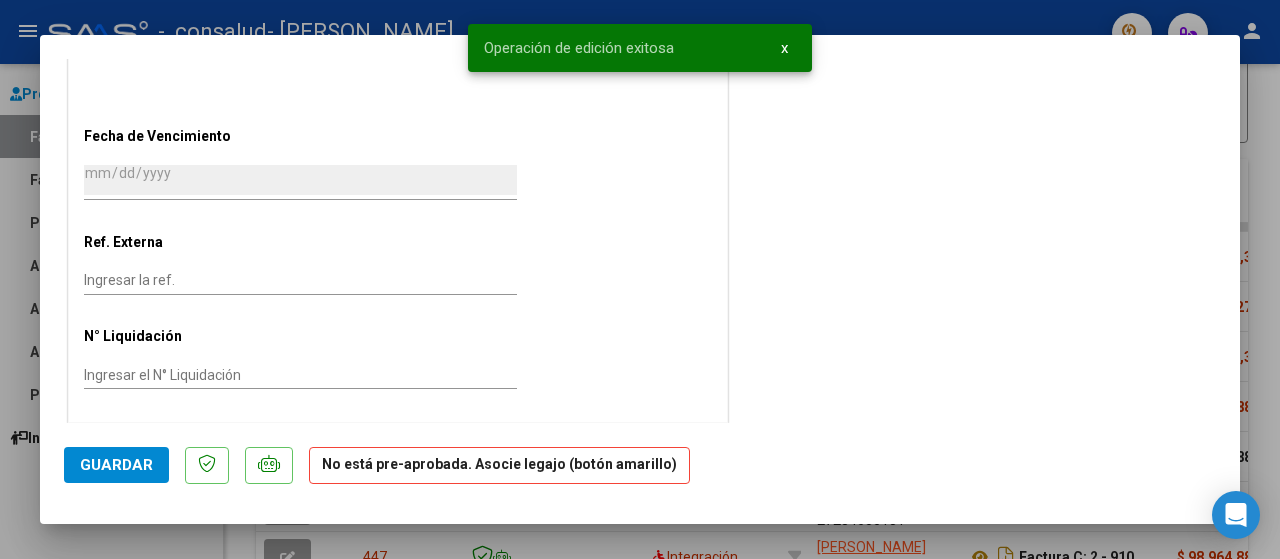 scroll, scrollTop: 0, scrollLeft: 0, axis: both 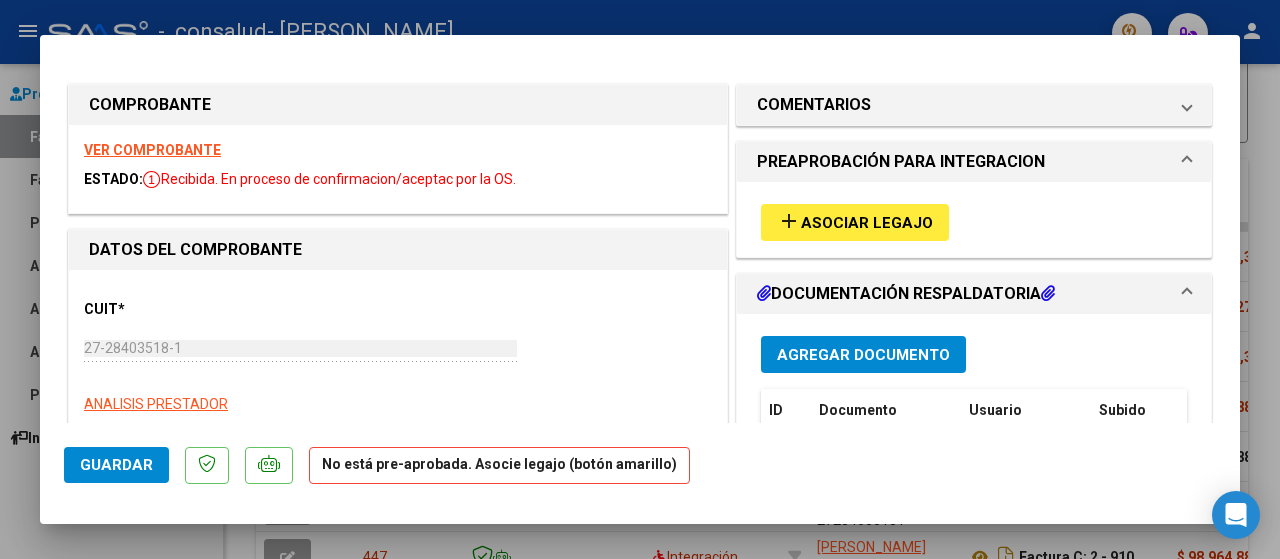 click on "COMPROBANTE VER COMPROBANTE       ESTADO:   Recibida. En proceso de confirmacion/aceptac por la OS.  DATOS DEL COMPROBANTE CUIT  *   27-28403518-1 Ingresar CUIT  ANALISIS PRESTADOR  [PERSON_NAME]  ARCA Padrón  Area destinado * Integración Seleccionar Area Período de Prestación (Ej: 202305 para [DATE]    202506 Ingrese el Período de Prestación como indica el ejemplo   Comprobante Tipo * Factura C Seleccionar Tipo Punto de Venta  *   2 Ingresar el Nro.  Número  *   919 Ingresar el Nro.  Monto  *   $ 148.447,32 Ingresar el monto  [GEOGRAPHIC_DATA].  *   [DATE] Ingresar la fecha  CAE / CAEA (no ingrese CAI)    75271512946548 Ingresar el CAE o CAEA (no ingrese CAI)  Fecha de Vencimiento    [DATE] Ingresar la fecha  Ref. Externa    Ingresar la ref.  N° Liquidación    Ingresar el N° Liquidación  COMENTARIOS Comentarios del Prestador / Gerenciador:  PREAPROBACIÓN PARA INTEGRACION add Asociar Legajo  DOCUMENTACIÓN RESPALDATORIA  Agregar Documento ID Documento Usuario Subido Acción 1198 1201" at bounding box center [640, 279] 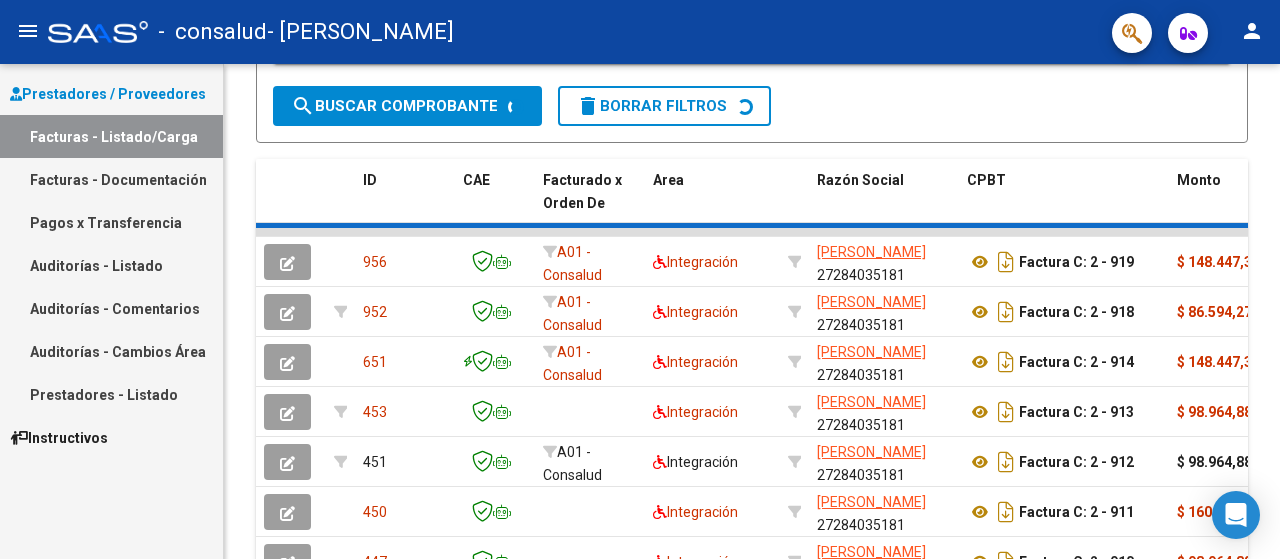 click 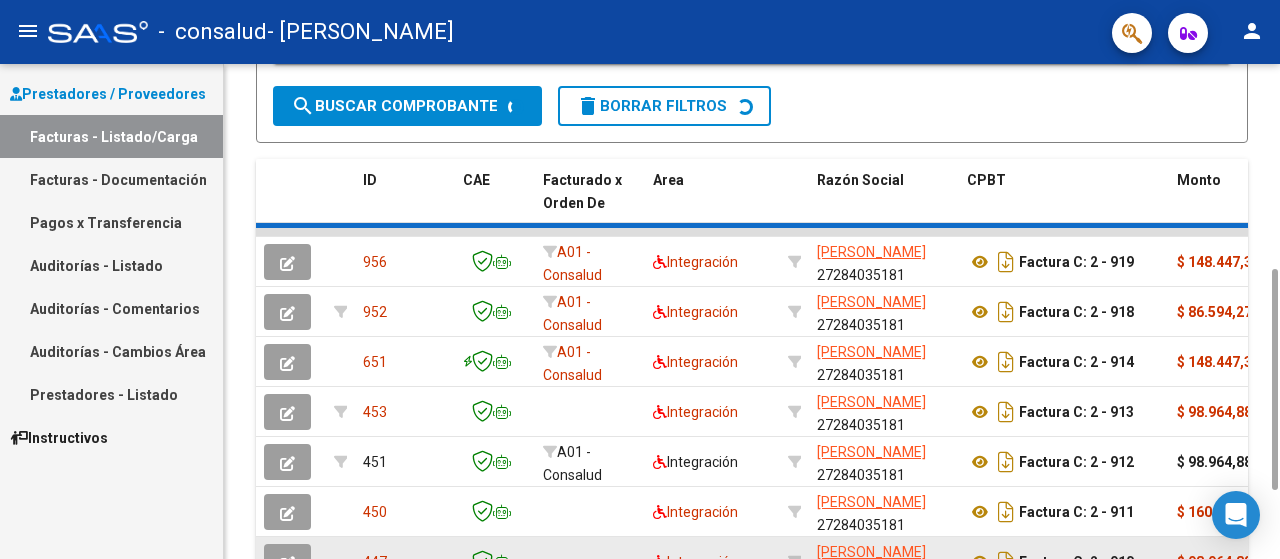 click 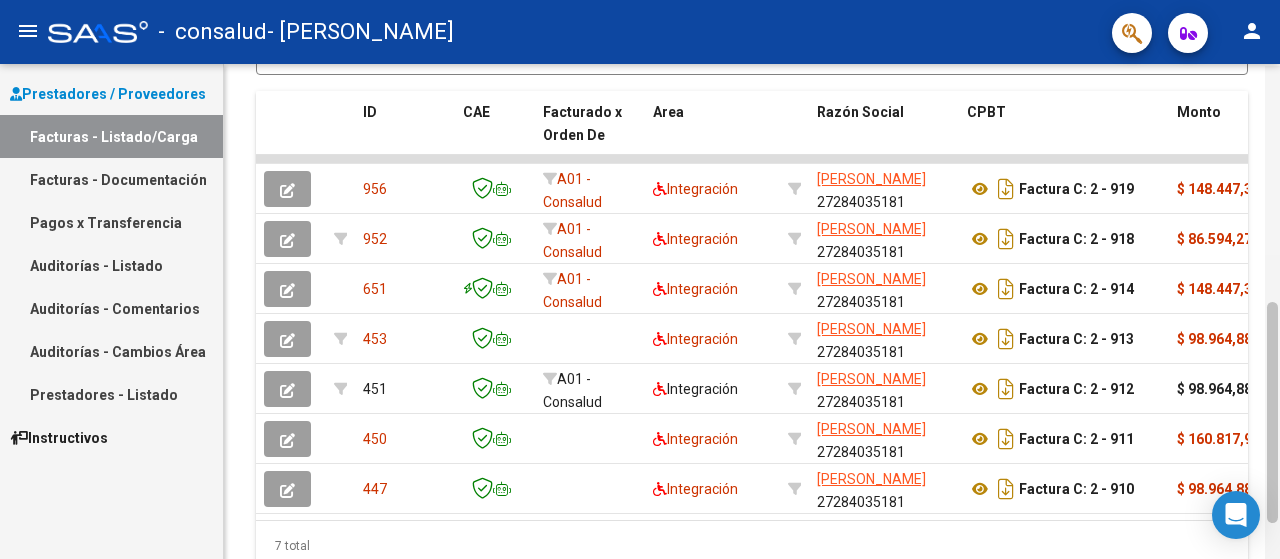 scroll, scrollTop: 532, scrollLeft: 0, axis: vertical 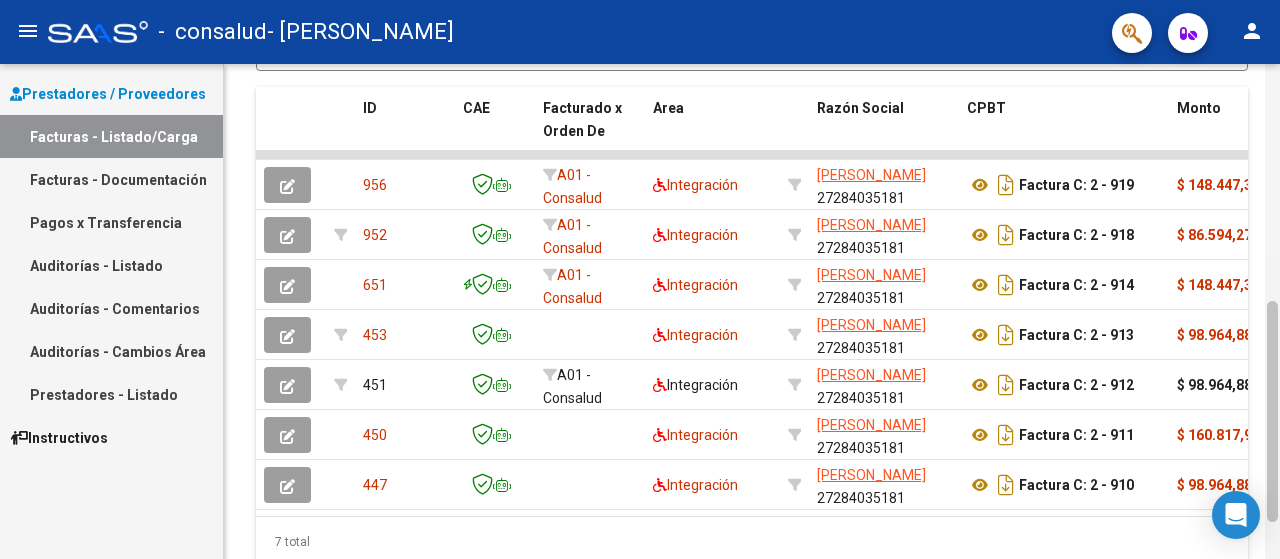 drag, startPoint x: 1277, startPoint y: 289, endPoint x: 1273, endPoint y: 321, distance: 32.24903 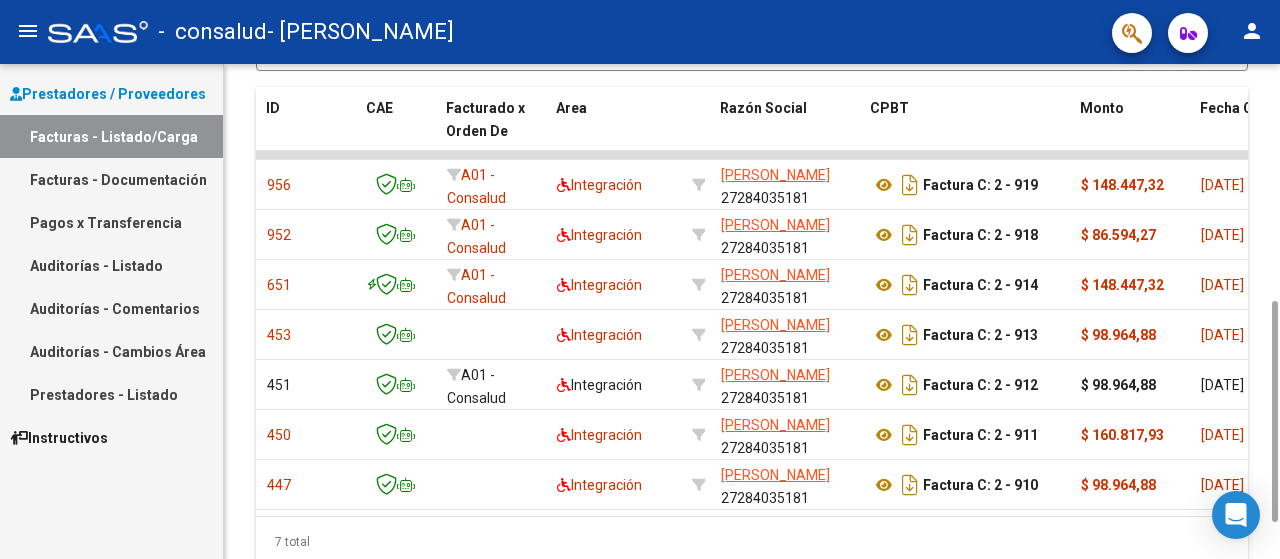 scroll, scrollTop: 0, scrollLeft: 0, axis: both 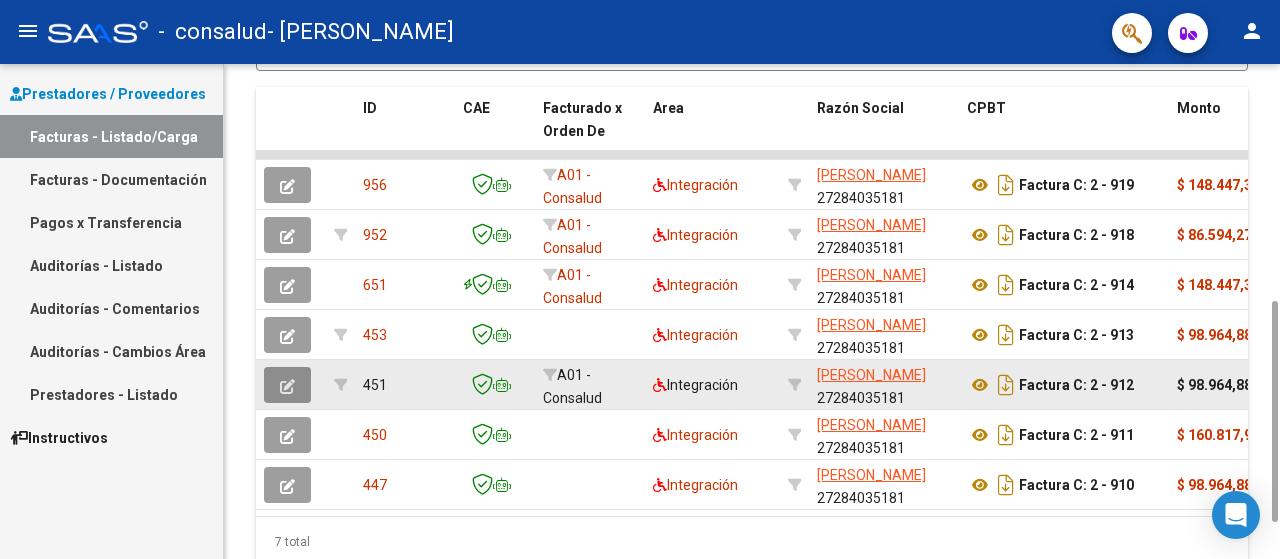 click 